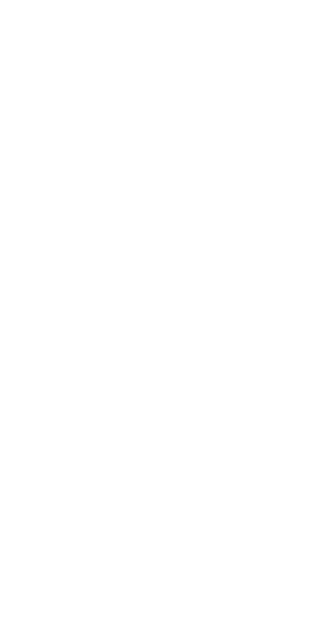 scroll, scrollTop: 0, scrollLeft: 0, axis: both 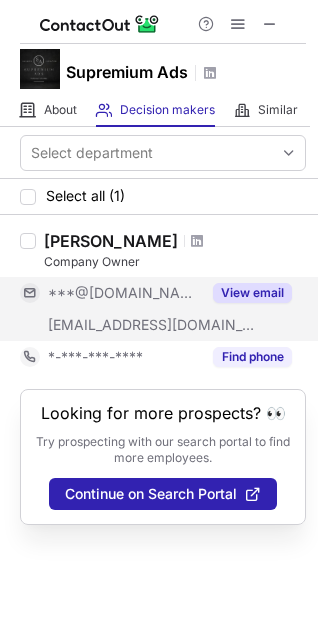 click on "View email" at bounding box center [252, 293] 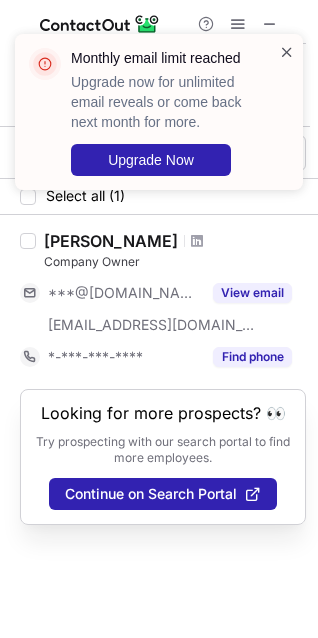 click at bounding box center [287, 52] 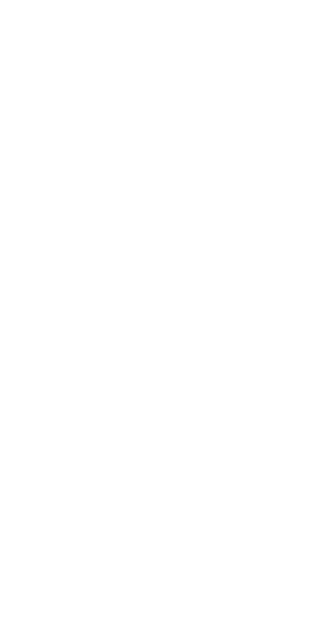 scroll, scrollTop: 0, scrollLeft: 0, axis: both 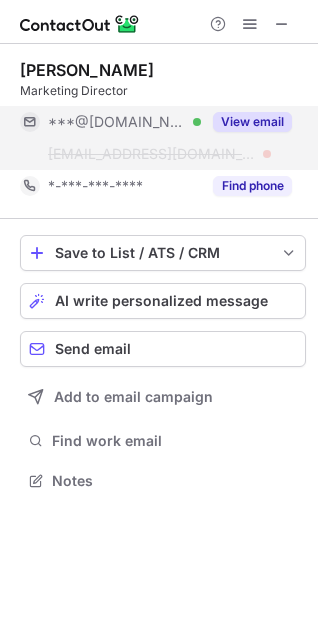 click on "View email" at bounding box center (252, 122) 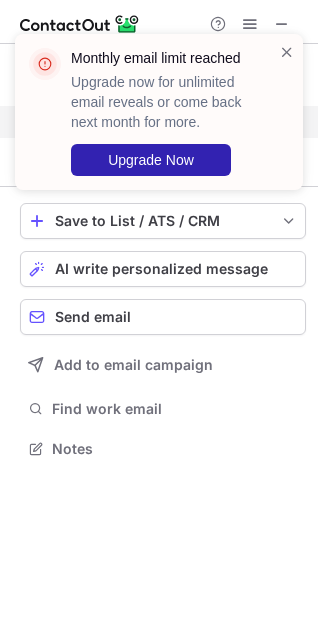 scroll, scrollTop: 435, scrollLeft: 318, axis: both 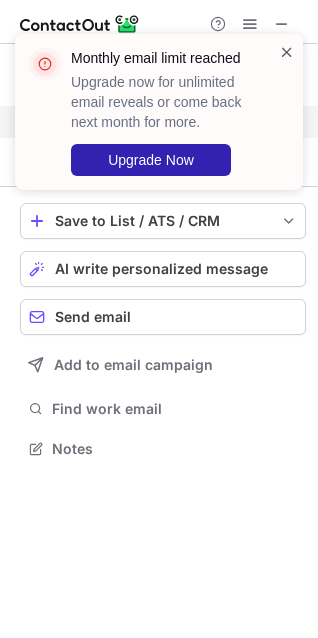 click at bounding box center [287, 52] 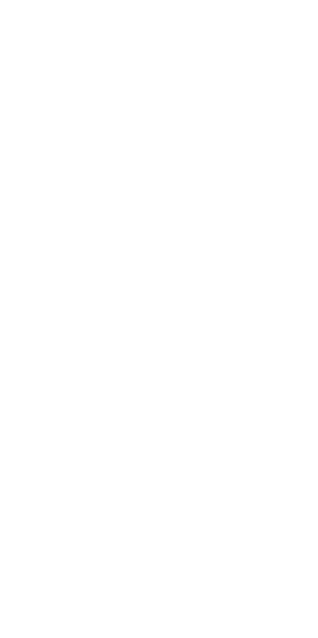 scroll, scrollTop: 0, scrollLeft: 0, axis: both 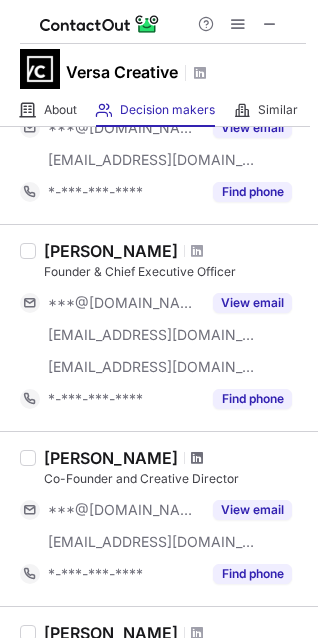 click at bounding box center [197, 458] 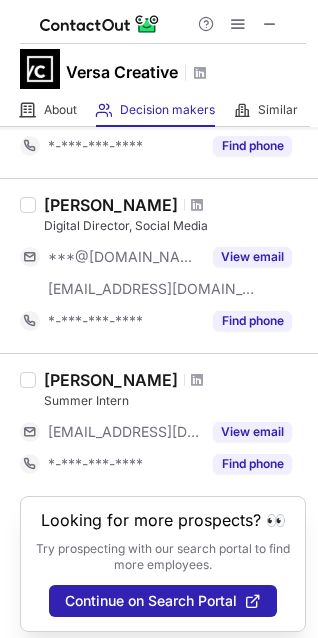 scroll, scrollTop: 797, scrollLeft: 0, axis: vertical 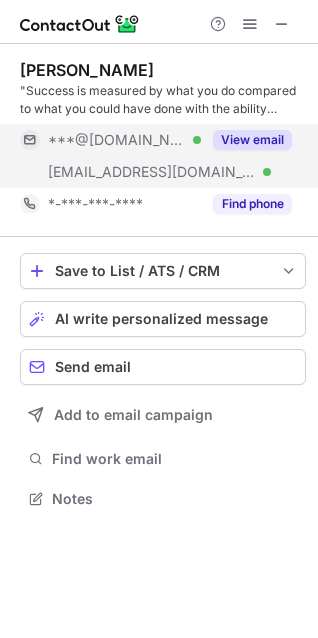click on "View email" at bounding box center (252, 140) 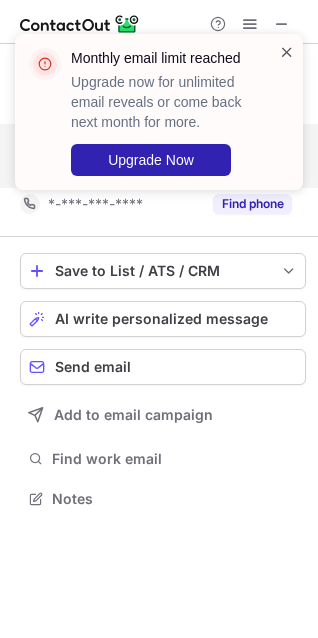 click at bounding box center [287, 52] 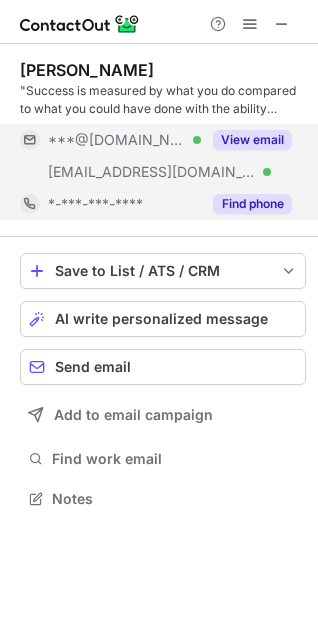 click on "Find phone" at bounding box center (252, 204) 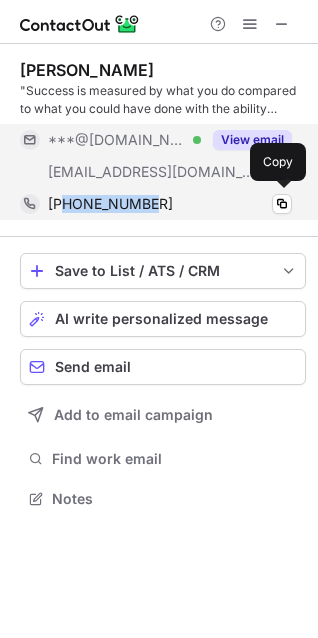 copy on "8324231936" 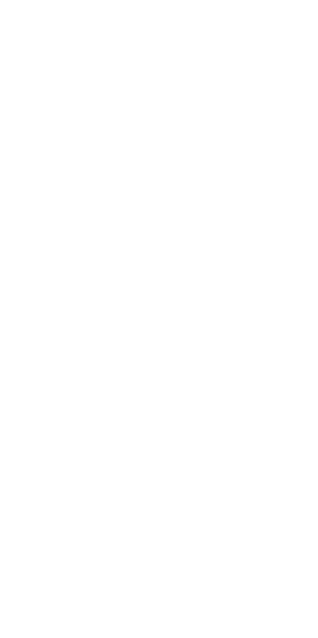 scroll, scrollTop: 0, scrollLeft: 0, axis: both 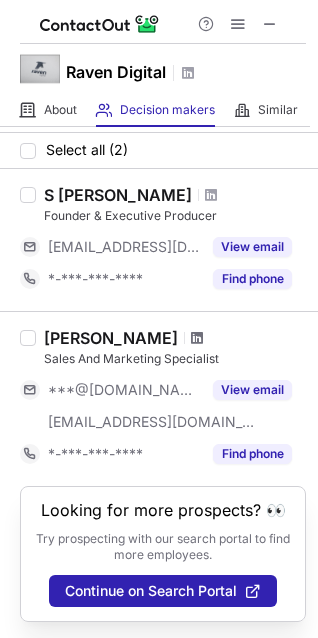 click at bounding box center (197, 338) 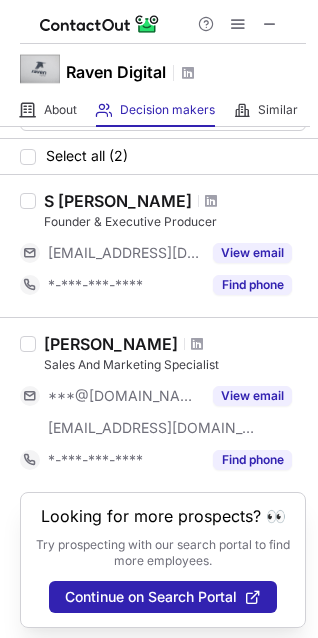 scroll, scrollTop: 65, scrollLeft: 0, axis: vertical 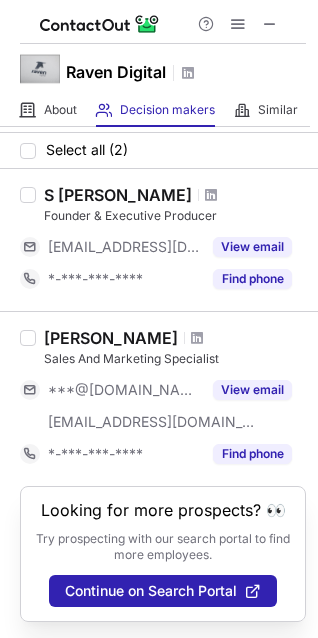 click on "S Ryan Hopkins Founder & Executive Producer" at bounding box center [175, 205] 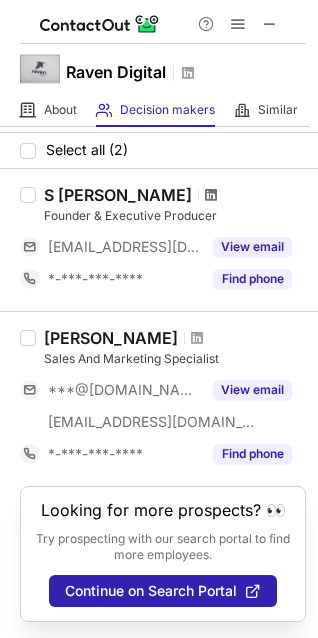 click at bounding box center (211, 195) 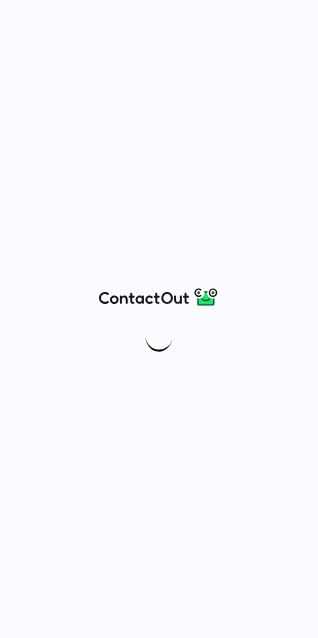 scroll, scrollTop: 0, scrollLeft: 0, axis: both 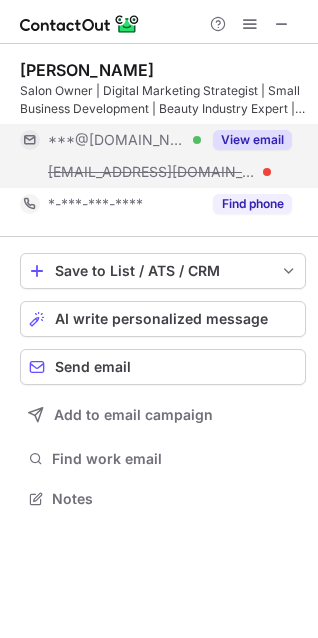 click on "View email" at bounding box center [252, 140] 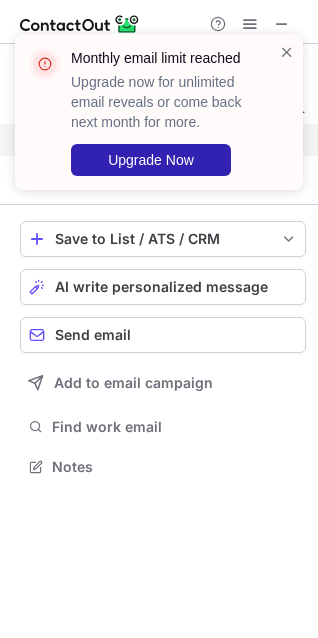 scroll, scrollTop: 453, scrollLeft: 318, axis: both 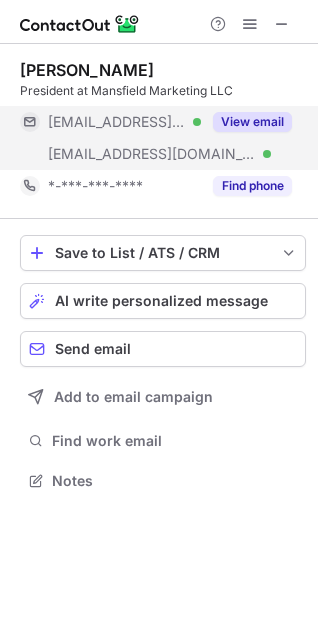 click on "View email" at bounding box center (252, 122) 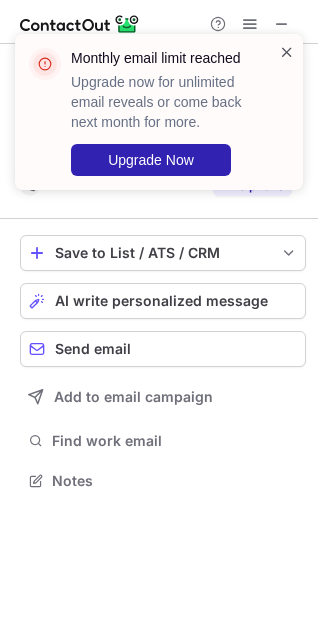 click at bounding box center (287, 52) 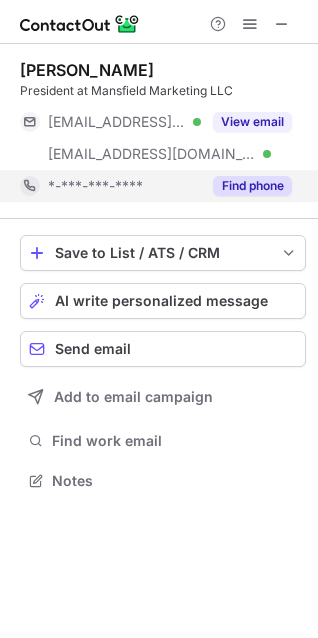 click on "Find phone" at bounding box center [252, 186] 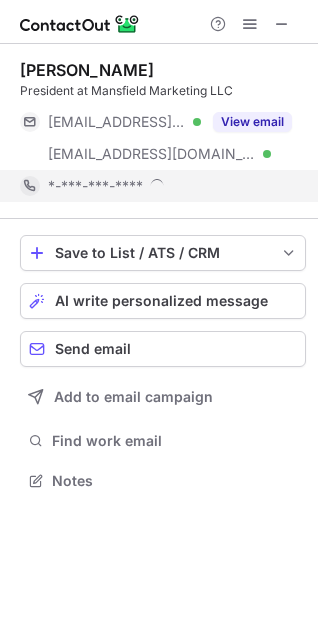 scroll, scrollTop: 10, scrollLeft: 10, axis: both 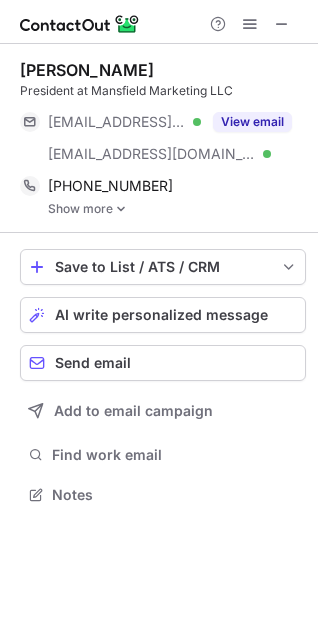 click on "Show more" at bounding box center (177, 209) 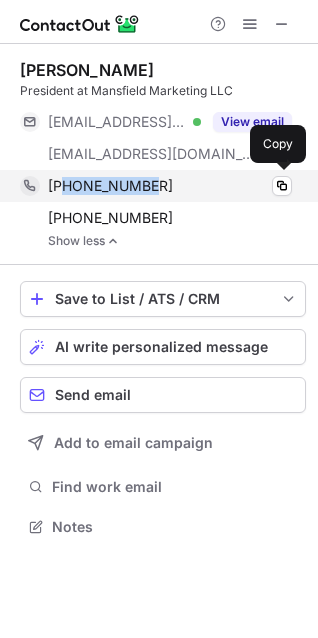 copy on "7135391014" 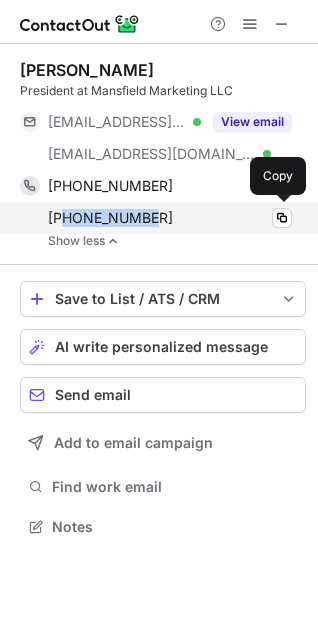 copy on "7139365557" 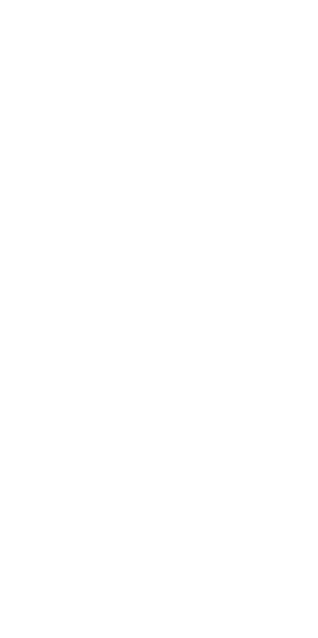 scroll, scrollTop: 0, scrollLeft: 0, axis: both 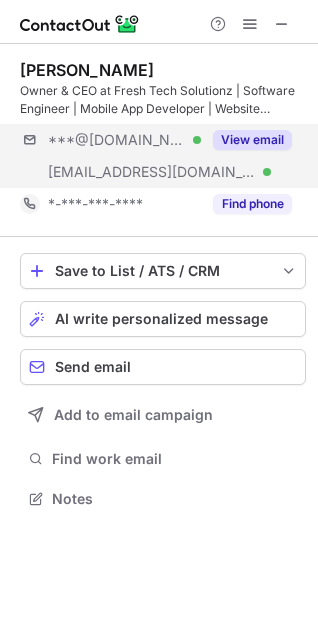 click on "***@gmail.com Verified ***@freshtechsolutionz.com Verified View email" at bounding box center (163, 156) 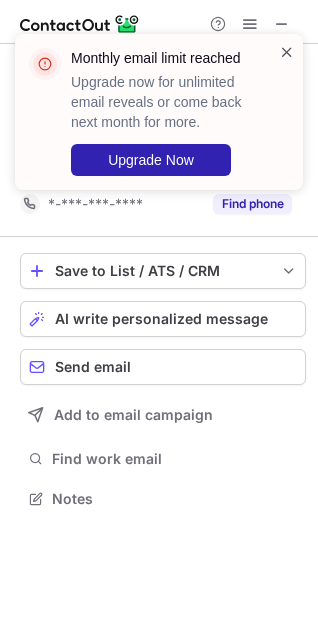 click at bounding box center (287, 52) 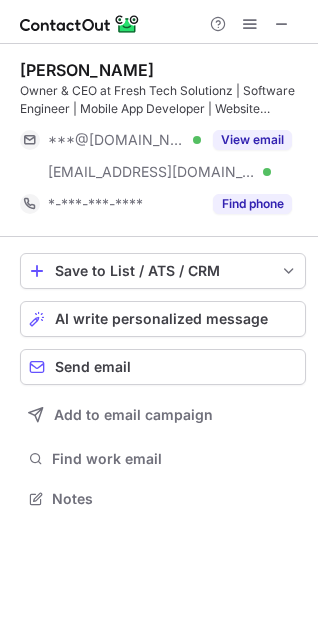 scroll, scrollTop: 441, scrollLeft: 318, axis: both 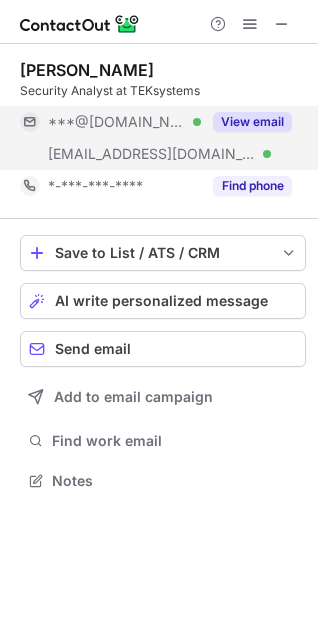 click on "View email" at bounding box center (252, 122) 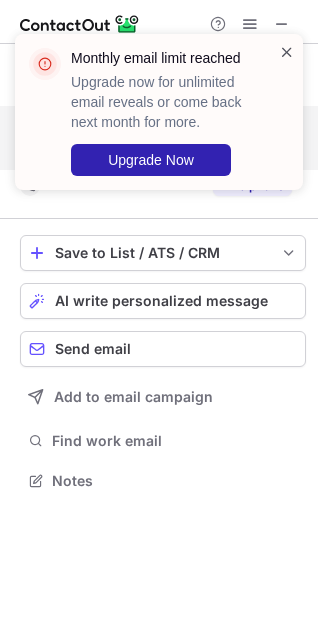 click at bounding box center [287, 52] 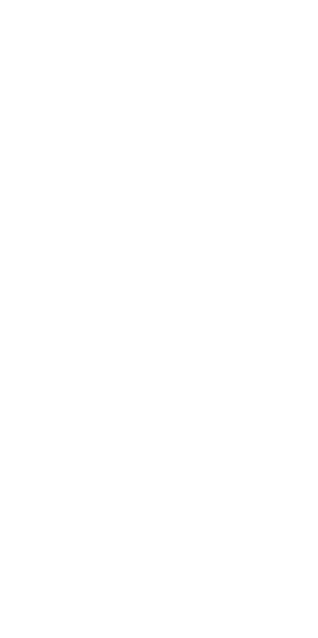 scroll, scrollTop: 0, scrollLeft: 0, axis: both 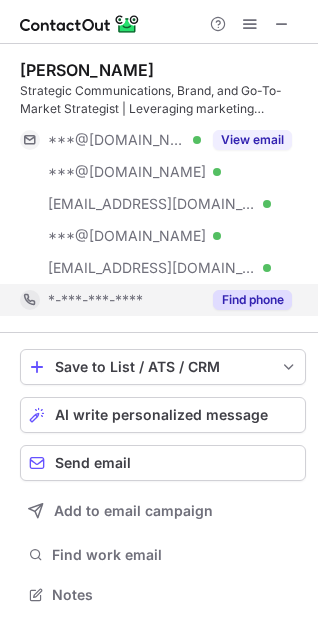 click on "Find phone" at bounding box center [252, 300] 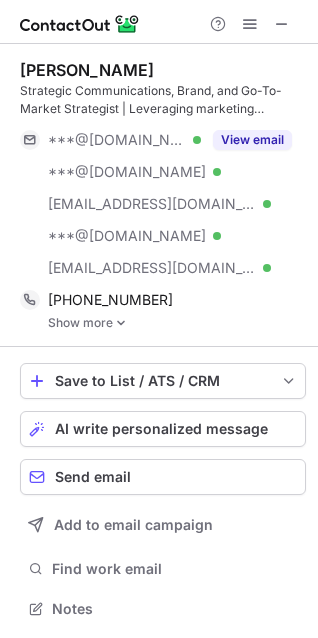scroll, scrollTop: 10, scrollLeft: 10, axis: both 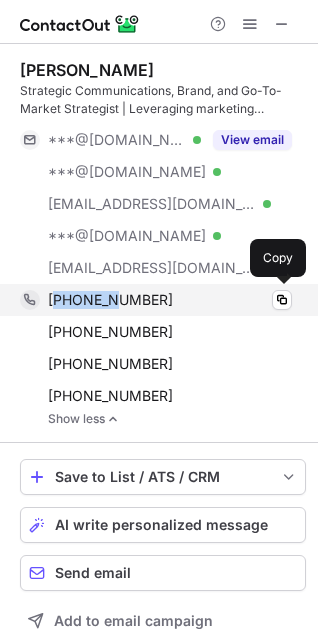 drag, startPoint x: 59, startPoint y: 299, endPoint x: 112, endPoint y: 299, distance: 53 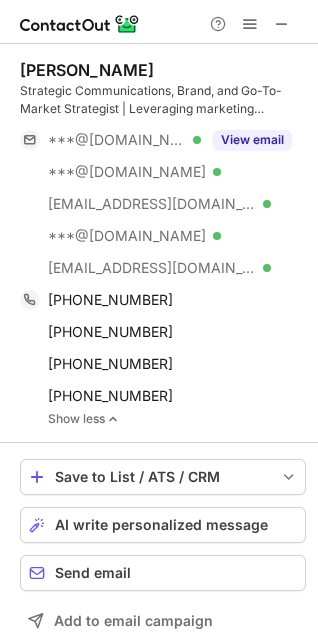 click on "Jennifer Vaca Strategic Communications, Brand, and Go-To-Market Strategist | Leveraging marketing expertise with strategies that harness the power of technology to drive growth and success | Supply Chain Transformation and Resilience ***@gmail.com Verified ***@hotmail.com Verified ***@charter.net Verified ***@yahoo.com Verified ***@hp.com Verified View email +17134985221 Copy +19132876066 Copy +17079535167 Copy +17863982019 Copy Show less Save to List / ATS / CRM List Select Lever Connect Greenhouse Connect Salesforce Connect Hubspot Connect Bullhorn Connect Zapier (100+ Applications) Connect Request a new integration AI write personalized message Send email Add to email campaign Find work email Notes" at bounding box center [159, 389] 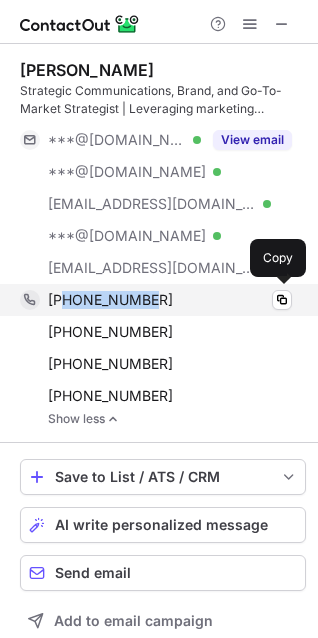 copy on "7134985221" 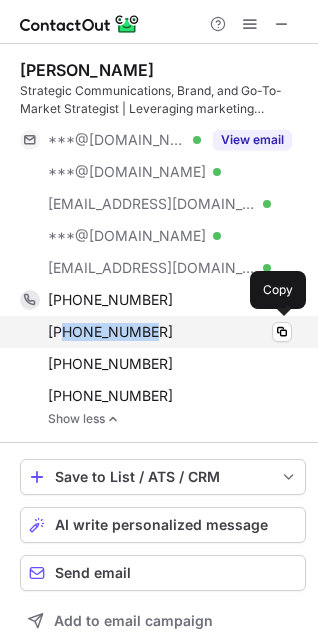drag, startPoint x: 66, startPoint y: 332, endPoint x: 171, endPoint y: 340, distance: 105.30432 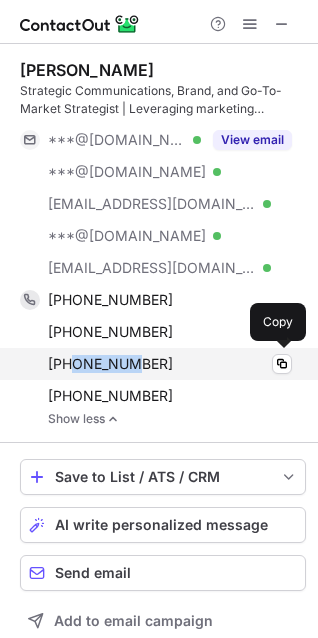 drag, startPoint x: 68, startPoint y: 359, endPoint x: 88, endPoint y: 370, distance: 22.825424 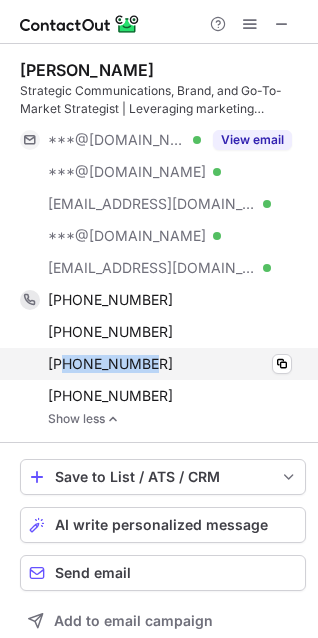 copy on "7079535167" 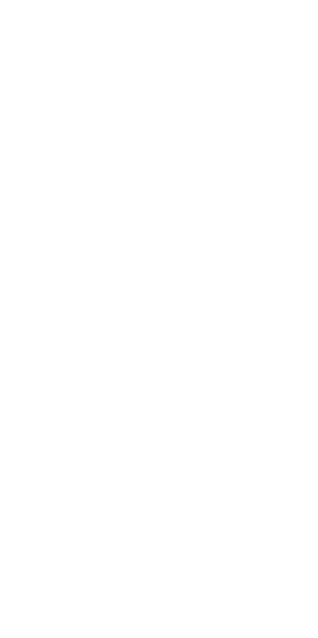 scroll, scrollTop: 0, scrollLeft: 0, axis: both 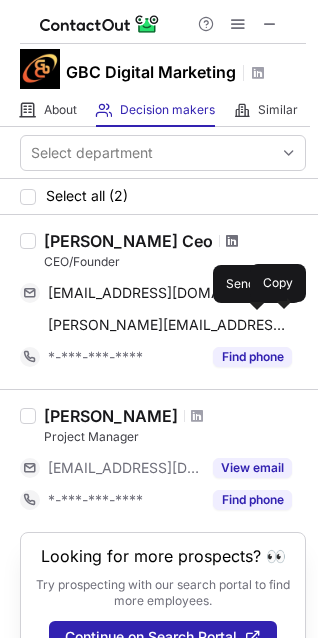 click at bounding box center [232, 241] 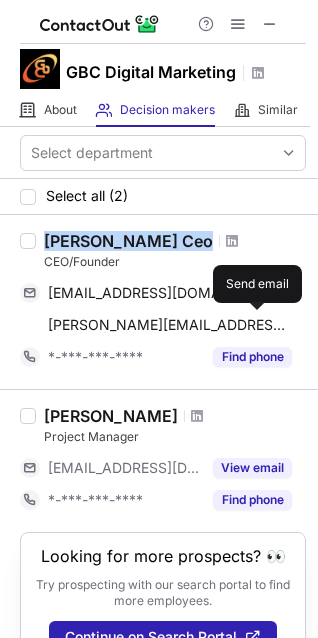 copy on "[PERSON_NAME] Ceo" 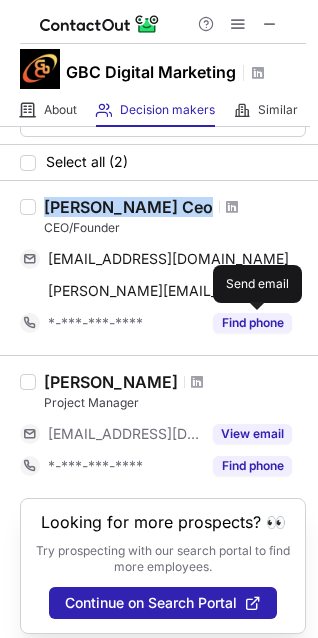 scroll, scrollTop: 0, scrollLeft: 0, axis: both 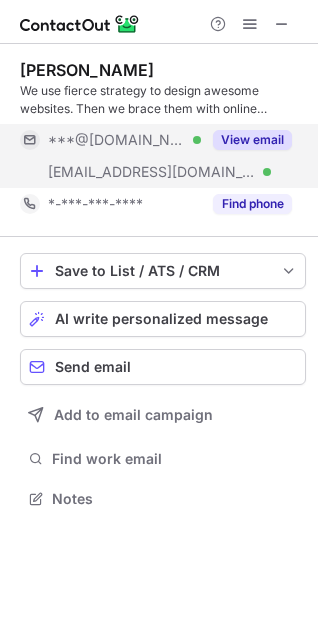 click on "View email" at bounding box center (246, 140) 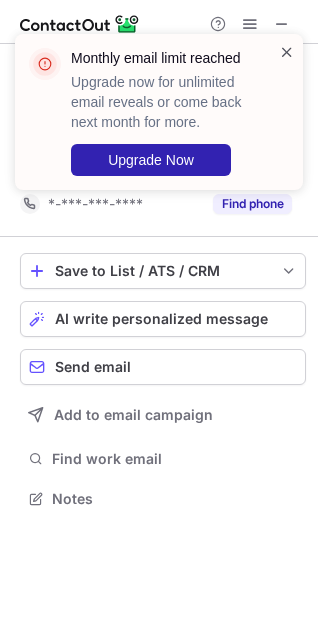 click at bounding box center [287, 52] 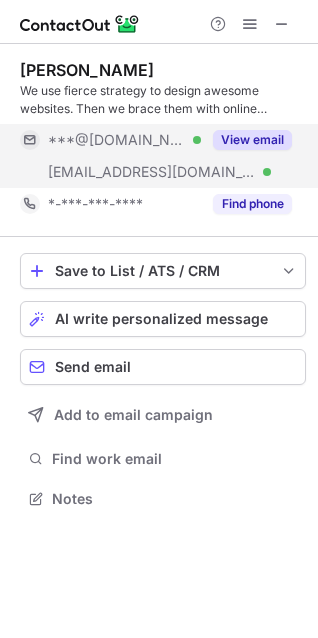 drag, startPoint x: 209, startPoint y: 146, endPoint x: 221, endPoint y: 143, distance: 12.369317 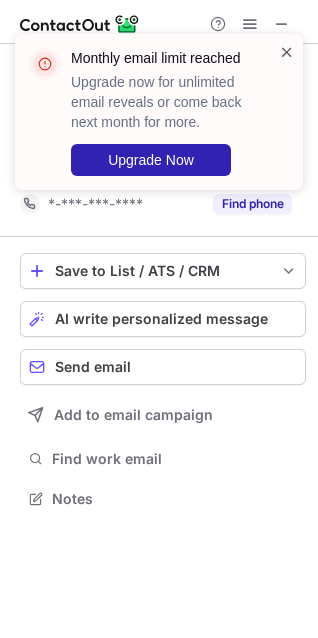 click at bounding box center [287, 52] 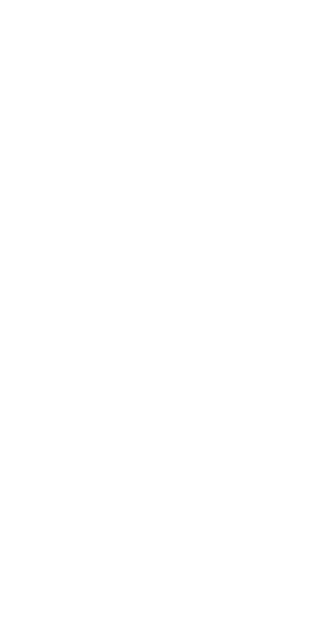 scroll, scrollTop: 0, scrollLeft: 0, axis: both 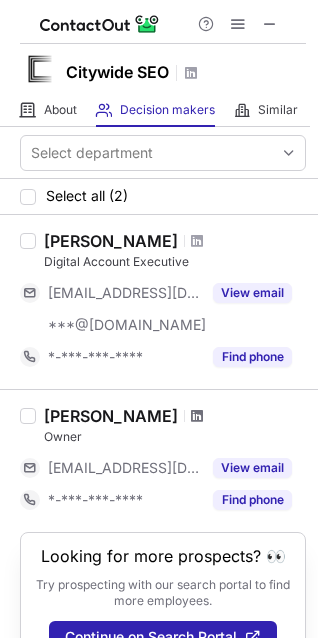 click at bounding box center (197, 416) 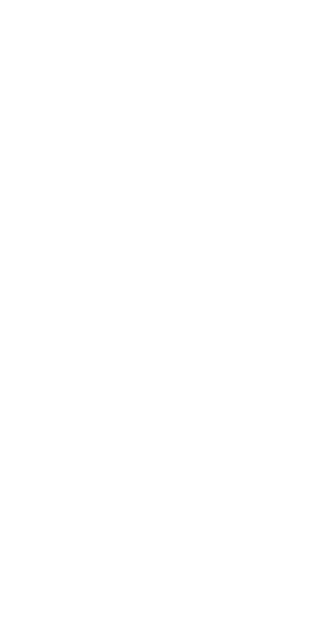 scroll, scrollTop: 0, scrollLeft: 0, axis: both 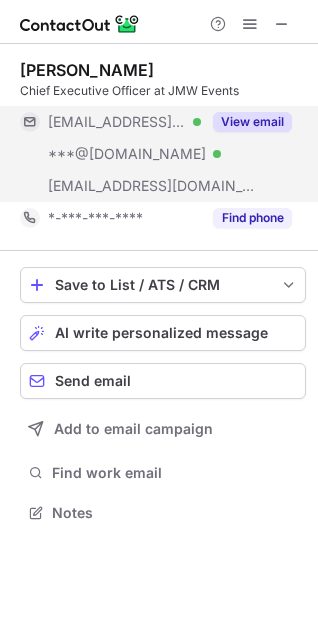 click on "View email" at bounding box center [252, 122] 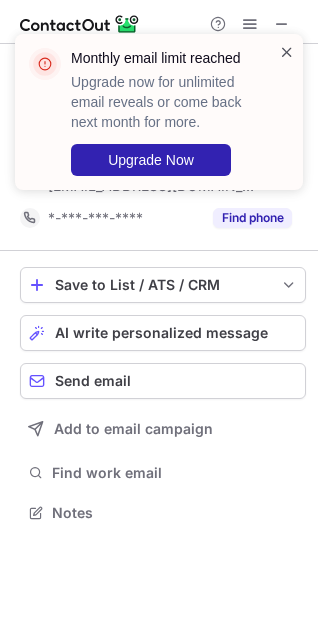 click at bounding box center [287, 52] 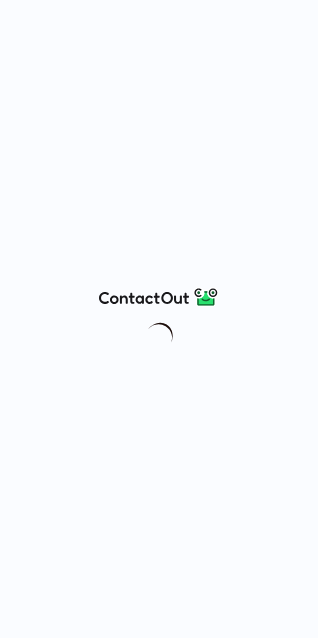 scroll, scrollTop: 0, scrollLeft: 0, axis: both 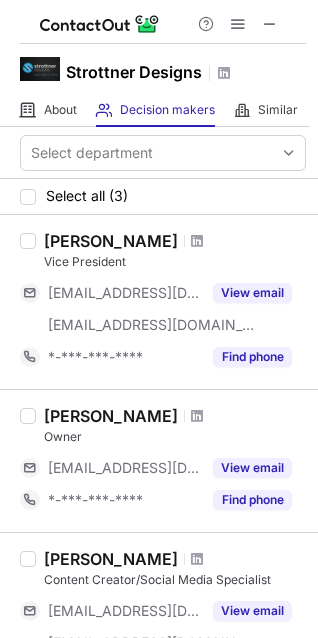 click at bounding box center [197, 241] 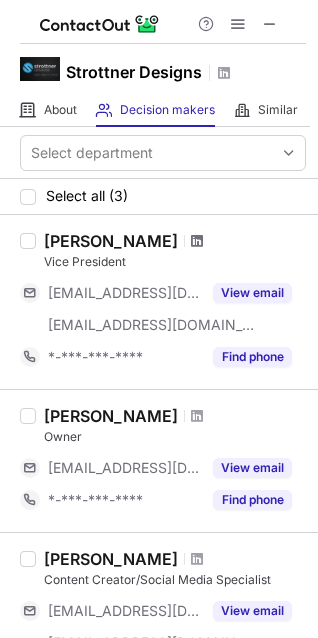 click at bounding box center (197, 241) 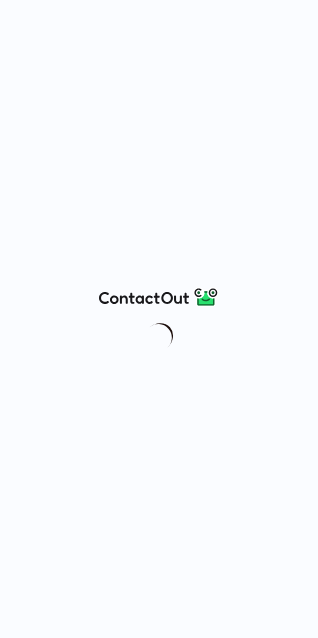 scroll, scrollTop: 0, scrollLeft: 0, axis: both 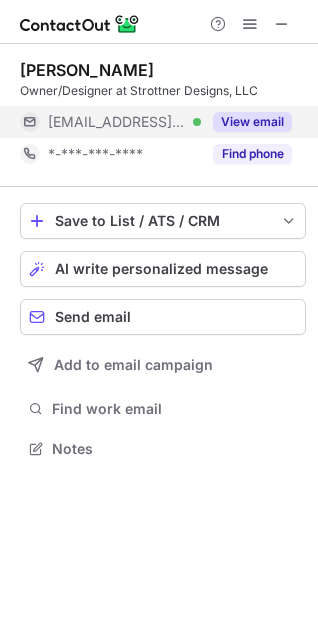click on "View email" at bounding box center [246, 122] 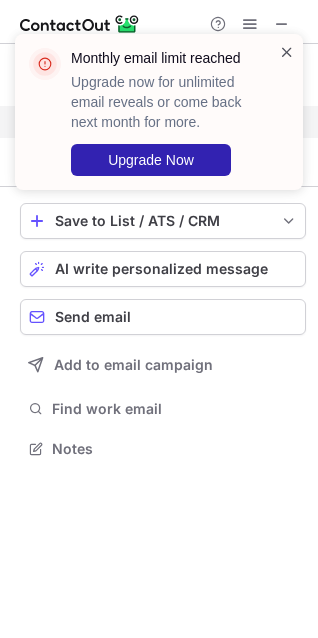 click at bounding box center [287, 52] 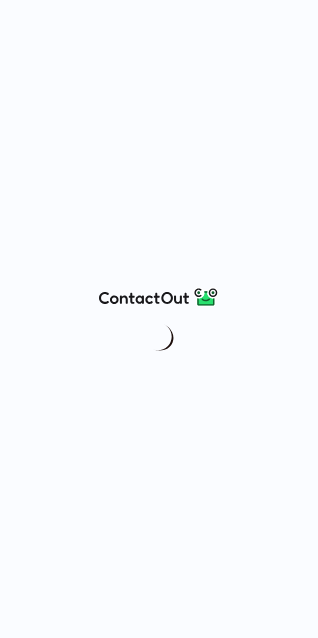 scroll, scrollTop: 0, scrollLeft: 0, axis: both 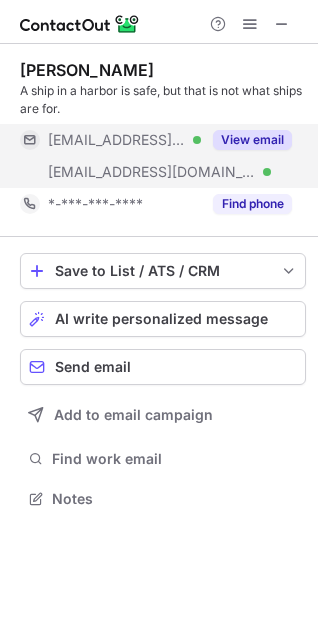 click on "View email" at bounding box center [252, 140] 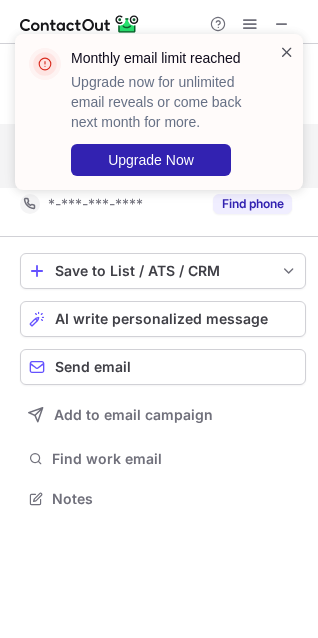 click at bounding box center [287, 52] 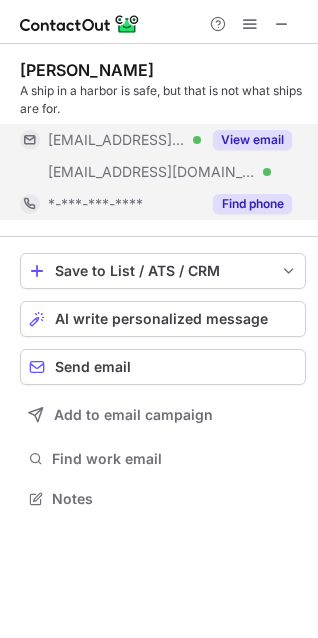 click on "Find phone" at bounding box center (252, 204) 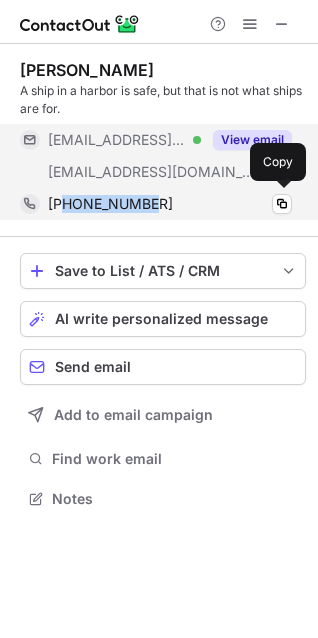 copy on "2108571316" 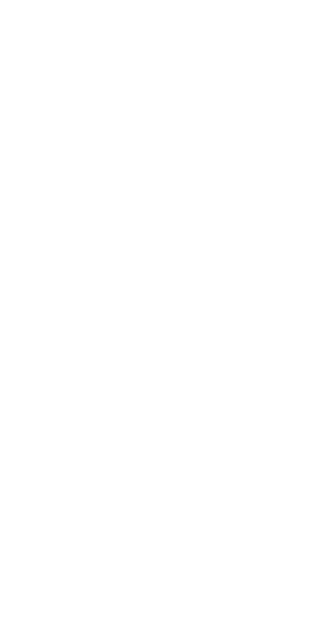 scroll, scrollTop: 0, scrollLeft: 0, axis: both 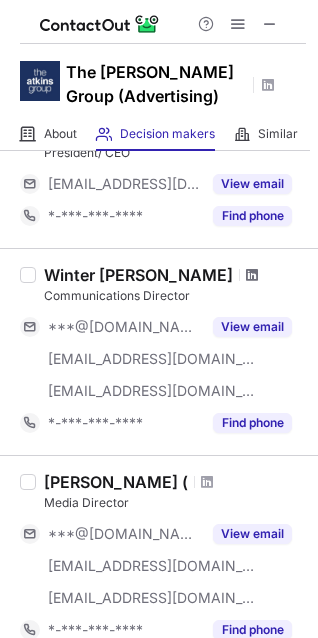 click at bounding box center (252, 275) 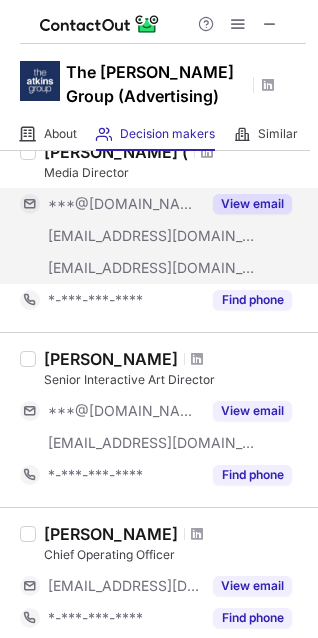 scroll, scrollTop: 533, scrollLeft: 0, axis: vertical 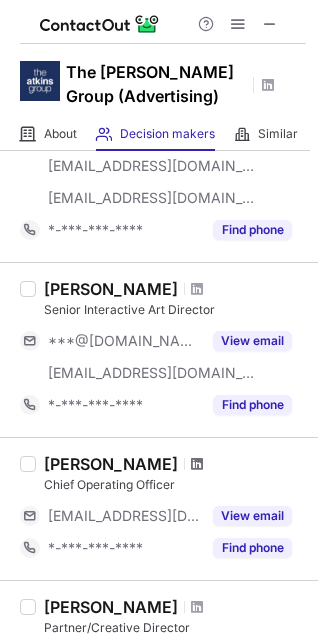 click at bounding box center [197, 464] 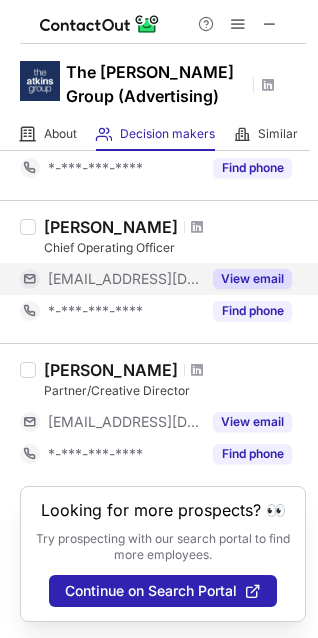 scroll, scrollTop: 789, scrollLeft: 0, axis: vertical 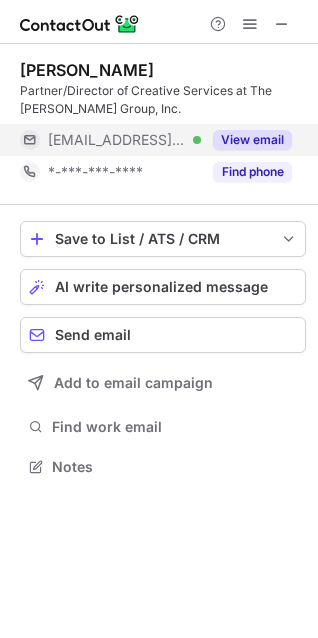click on "View email" at bounding box center [252, 140] 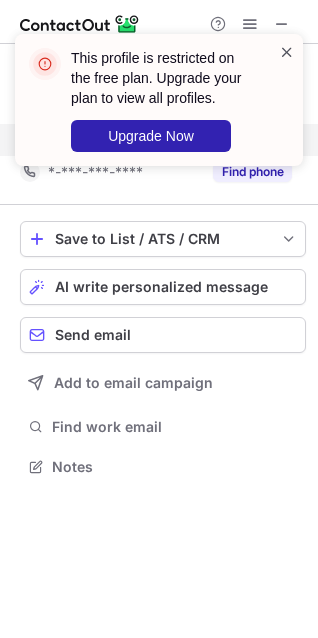 click at bounding box center [287, 52] 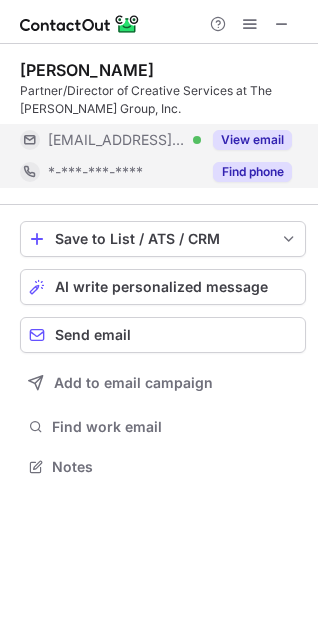 click on "Find phone" at bounding box center [252, 172] 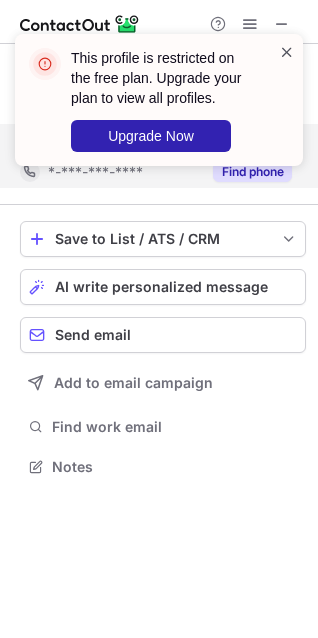 click at bounding box center [287, 52] 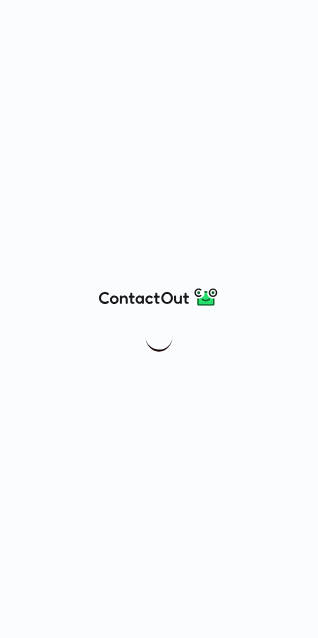 scroll, scrollTop: 0, scrollLeft: 0, axis: both 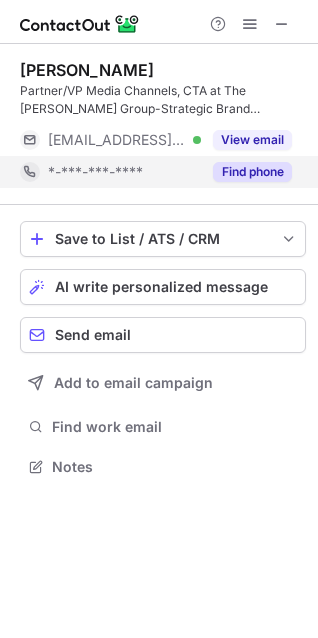 click on "Find phone" at bounding box center (252, 172) 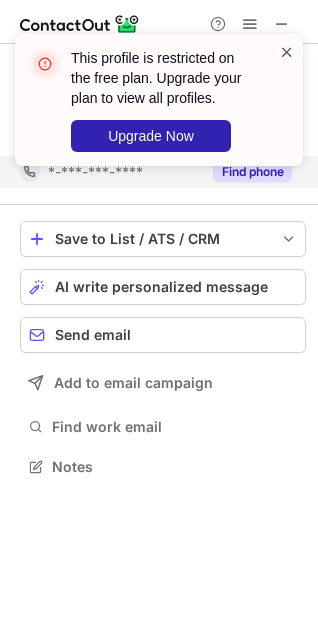click at bounding box center (287, 52) 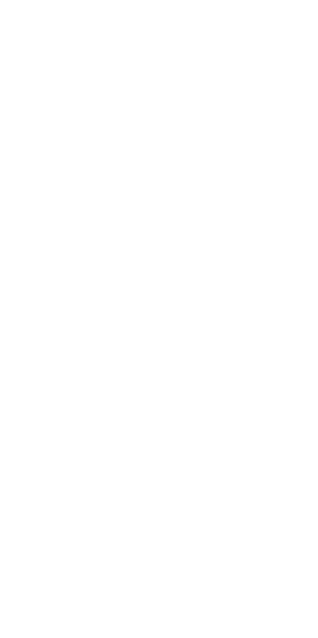scroll, scrollTop: 0, scrollLeft: 0, axis: both 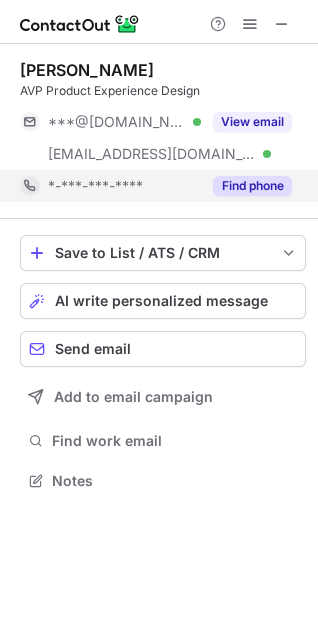 click on "Find phone" at bounding box center (252, 186) 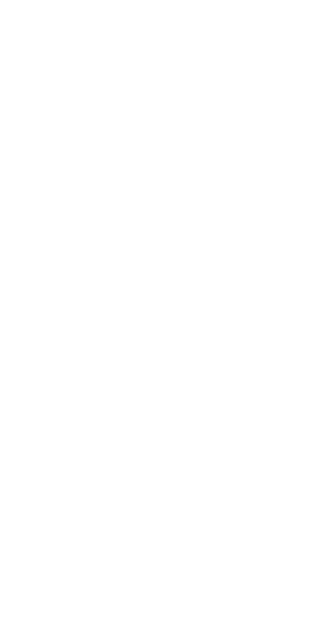 scroll, scrollTop: 0, scrollLeft: 0, axis: both 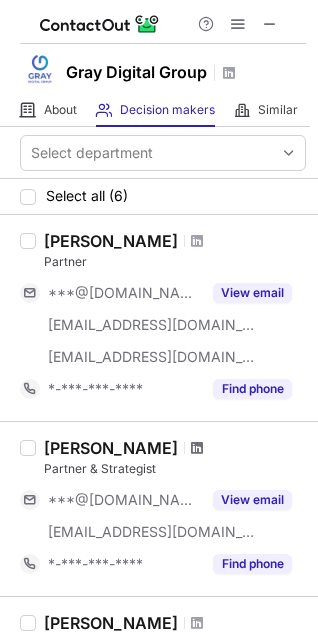 click at bounding box center [197, 448] 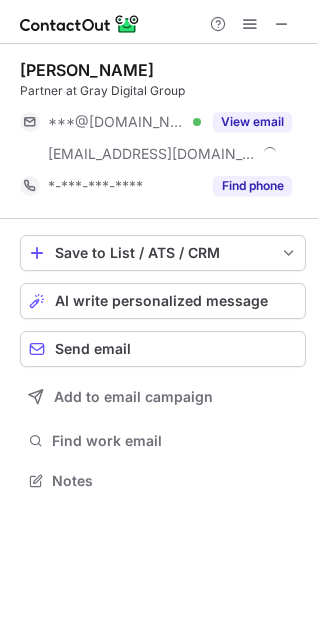 scroll, scrollTop: 0, scrollLeft: 0, axis: both 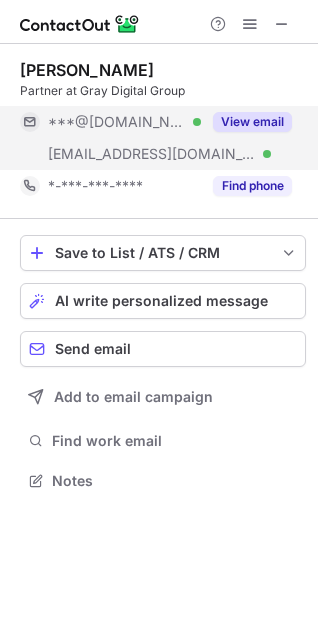 click on "View email" at bounding box center (252, 122) 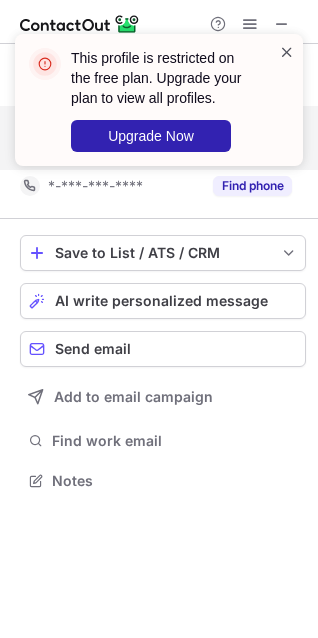 click at bounding box center [287, 52] 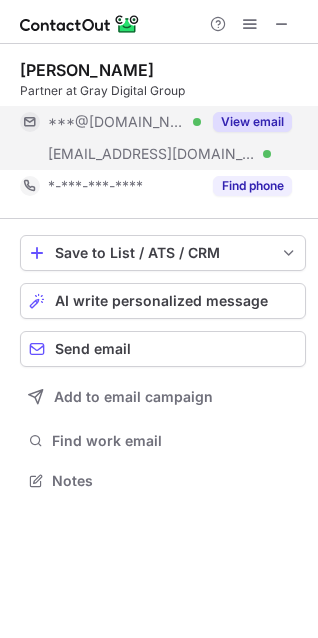 click on "This profile is restricted on the free plan. Upgrade your plan to view all profiles. Upgrade Now" at bounding box center (159, 108) 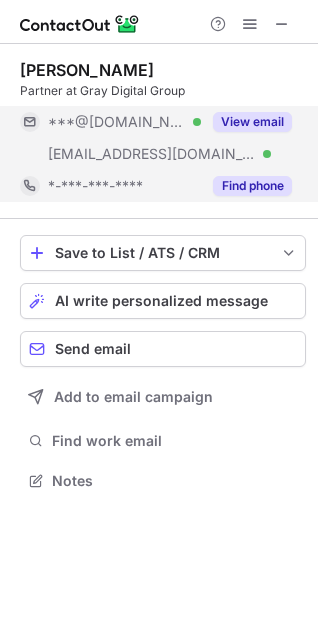 click on "Find phone" at bounding box center [252, 186] 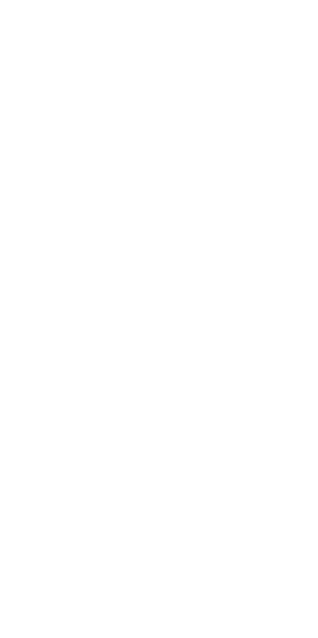 scroll, scrollTop: 0, scrollLeft: 0, axis: both 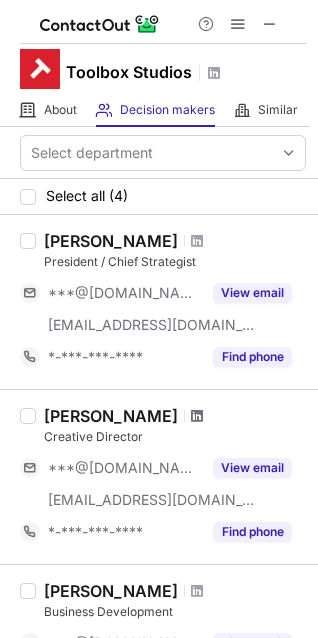 click at bounding box center [197, 416] 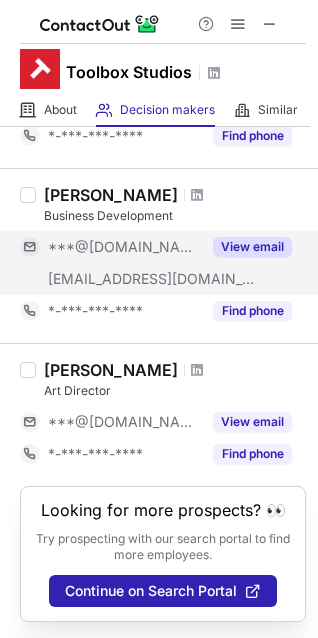scroll, scrollTop: 415, scrollLeft: 0, axis: vertical 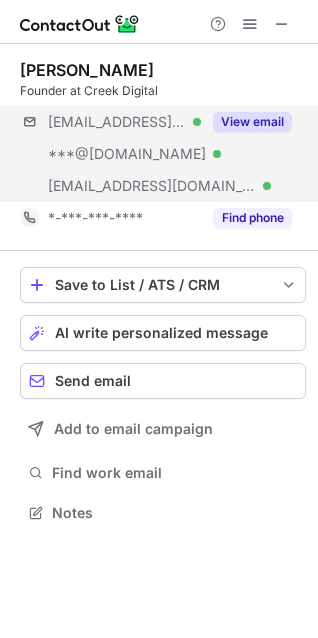 click on "***@me.com Verified ***@yahoo.com Verified ***@email.com Verified View email" at bounding box center (163, 154) 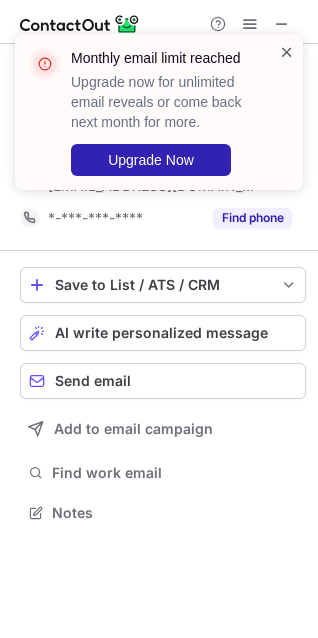 click at bounding box center [287, 52] 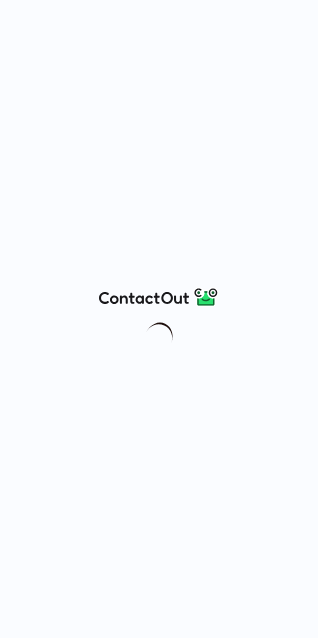 scroll, scrollTop: 0, scrollLeft: 0, axis: both 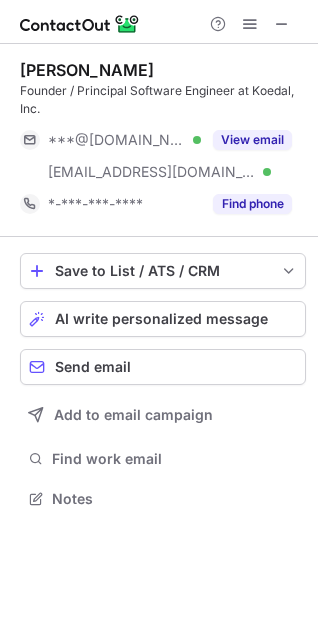 click on "Collin Beck Founder / Principal Software Engineer at Koedal, Inc. ***@gmail.com Verified ***@koedal.com Verified View email *-***-***-**** Find phone" at bounding box center [163, 140] 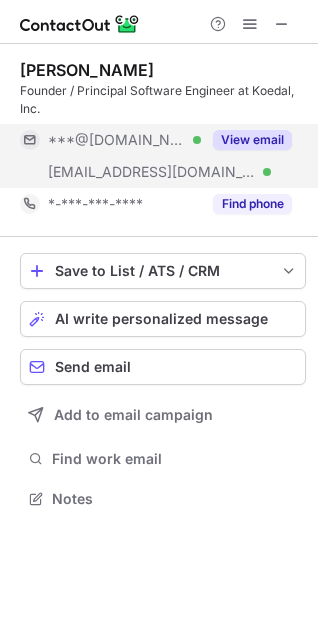 click on "View email" at bounding box center [252, 140] 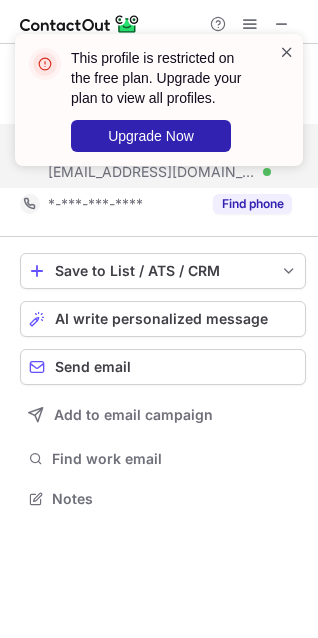 click at bounding box center (287, 52) 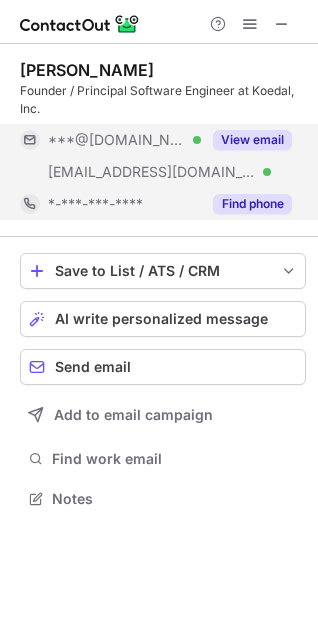 click on "Find phone" at bounding box center (252, 204) 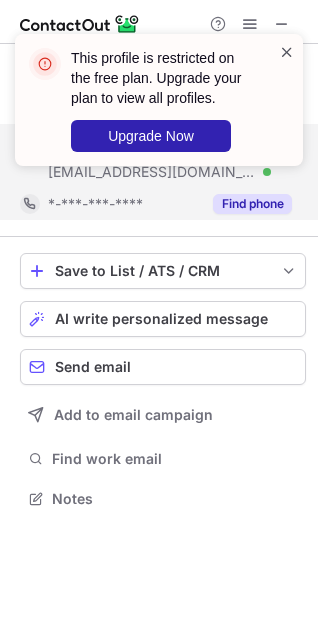 click at bounding box center [287, 52] 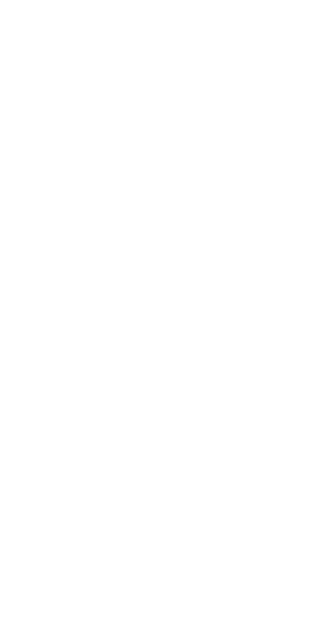 scroll, scrollTop: 0, scrollLeft: 0, axis: both 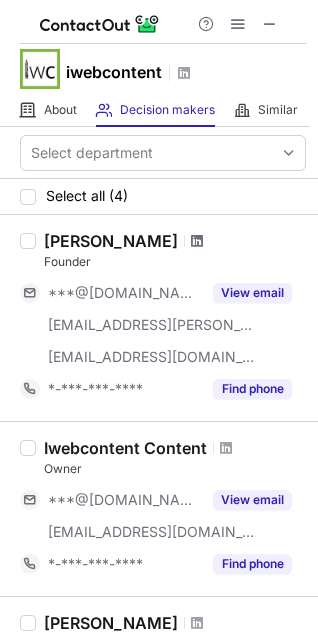 click at bounding box center [197, 241] 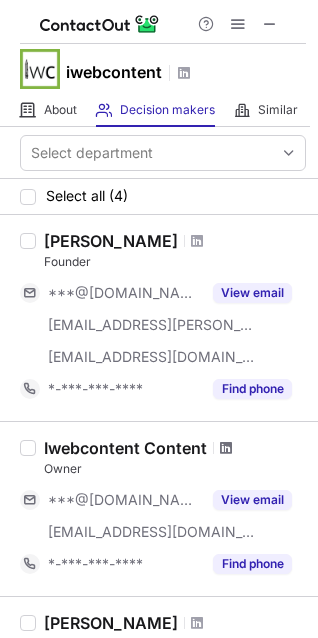 click at bounding box center (226, 448) 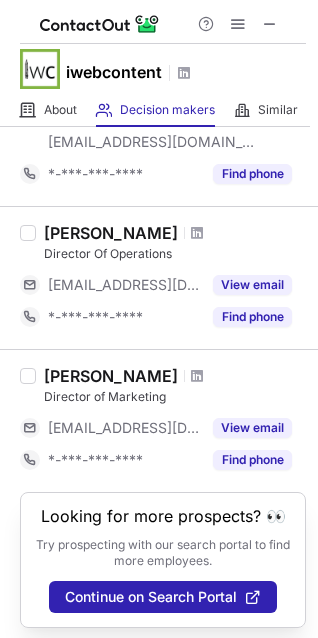 scroll, scrollTop: 415, scrollLeft: 0, axis: vertical 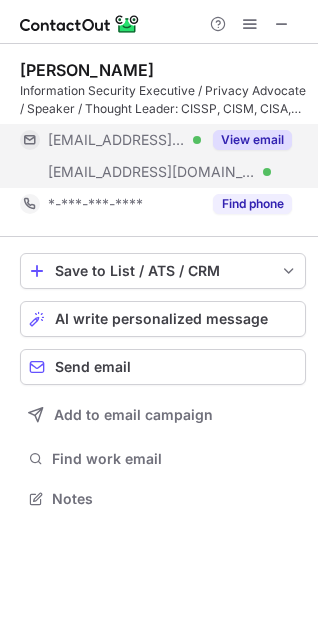 click on "View email" at bounding box center [246, 140] 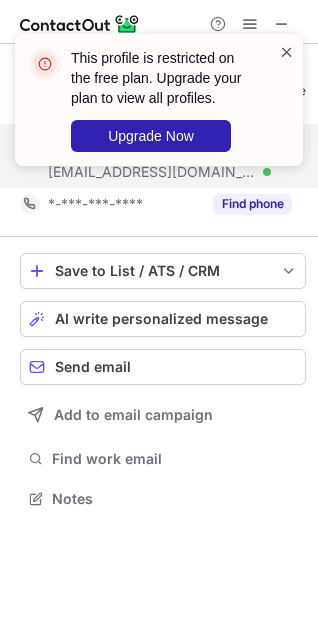 click at bounding box center (287, 52) 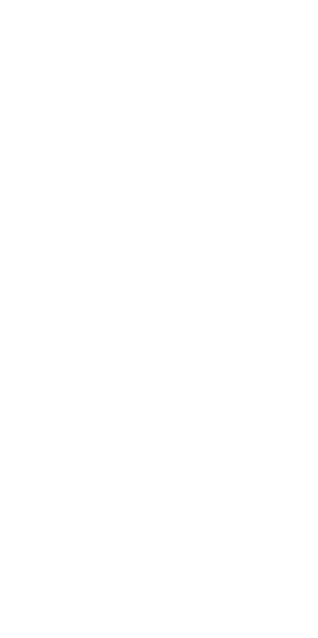scroll, scrollTop: 0, scrollLeft: 0, axis: both 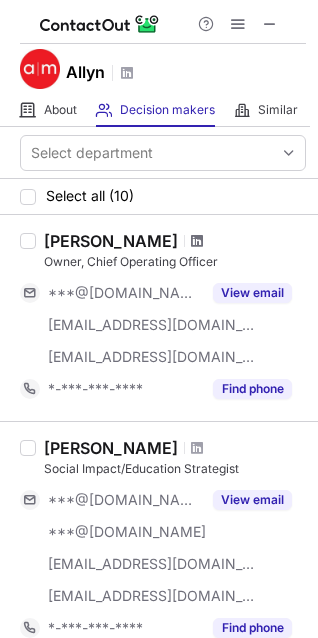 click at bounding box center [197, 241] 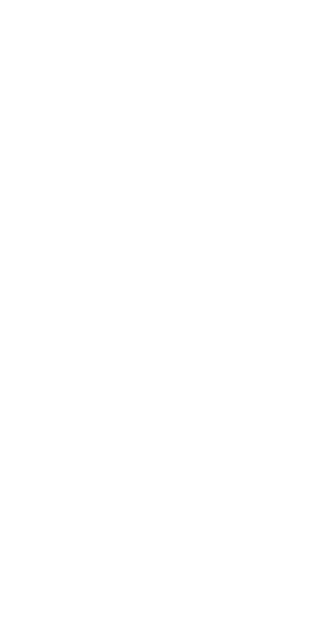 scroll, scrollTop: 0, scrollLeft: 0, axis: both 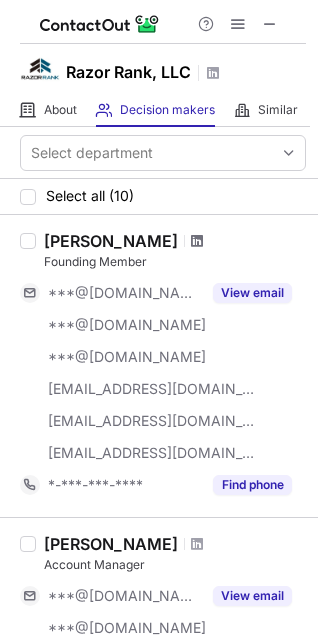 click at bounding box center [197, 241] 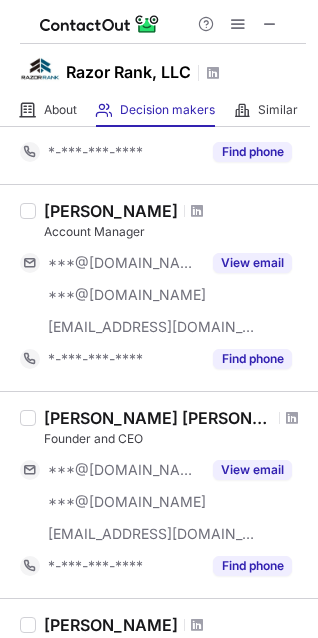 scroll, scrollTop: 400, scrollLeft: 0, axis: vertical 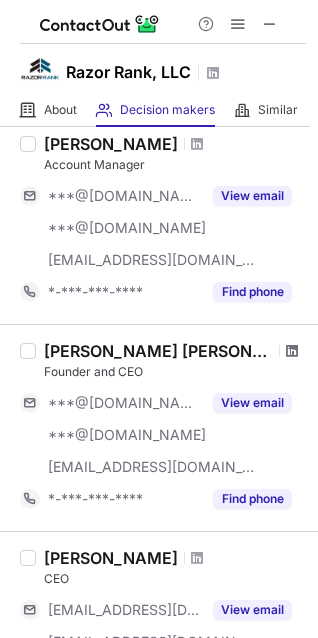 click at bounding box center (292, 351) 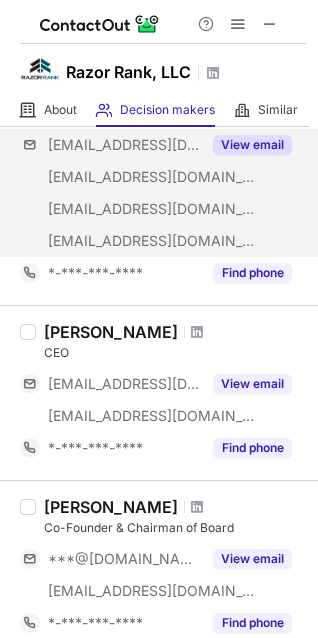 scroll, scrollTop: 933, scrollLeft: 0, axis: vertical 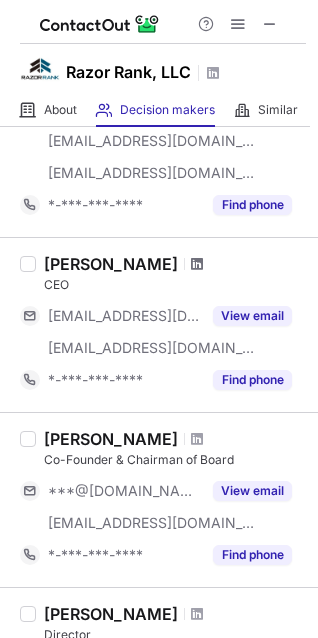 click at bounding box center [197, 264] 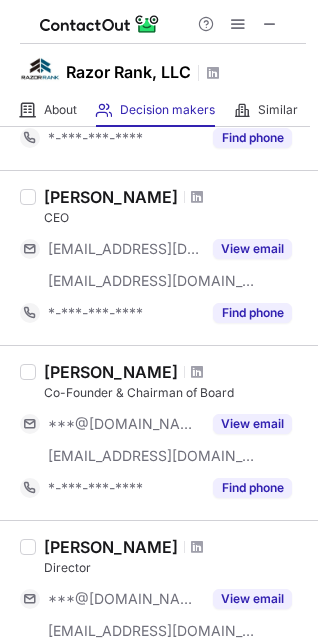 scroll, scrollTop: 1067, scrollLeft: 0, axis: vertical 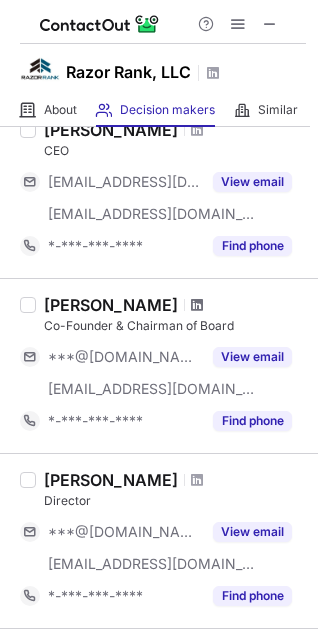 click at bounding box center [197, 305] 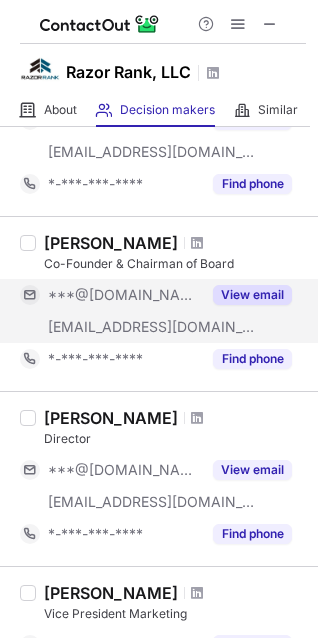 scroll, scrollTop: 1200, scrollLeft: 0, axis: vertical 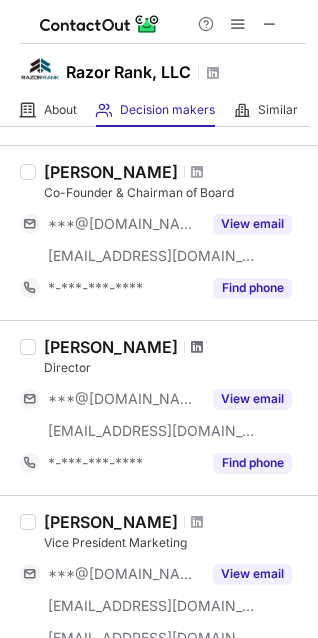 click at bounding box center (197, 347) 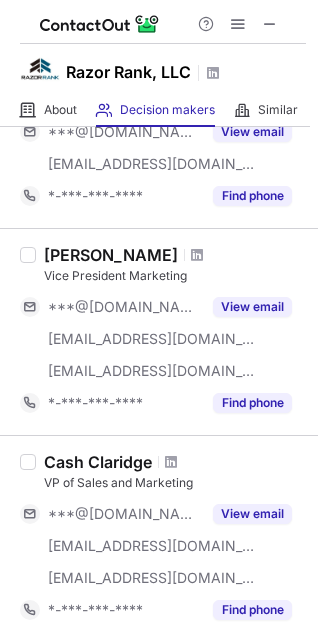 scroll, scrollTop: 1849, scrollLeft: 0, axis: vertical 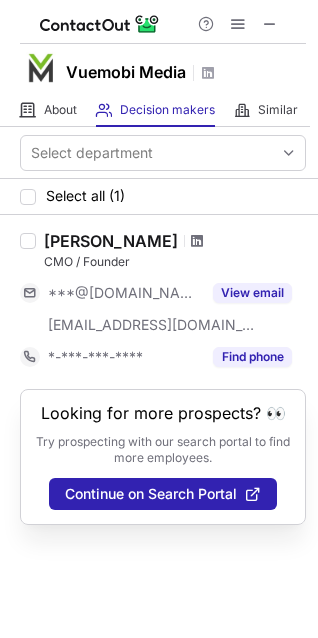click at bounding box center (197, 241) 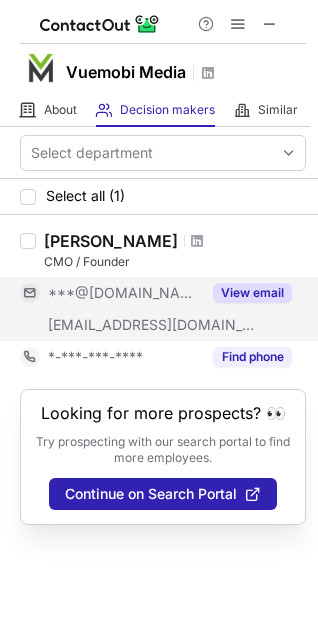 click on "View email" at bounding box center (246, 293) 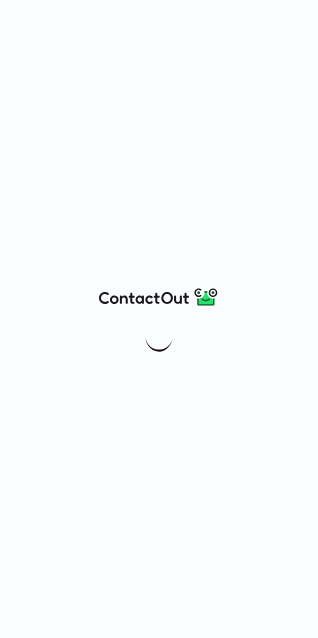 scroll, scrollTop: 0, scrollLeft: 0, axis: both 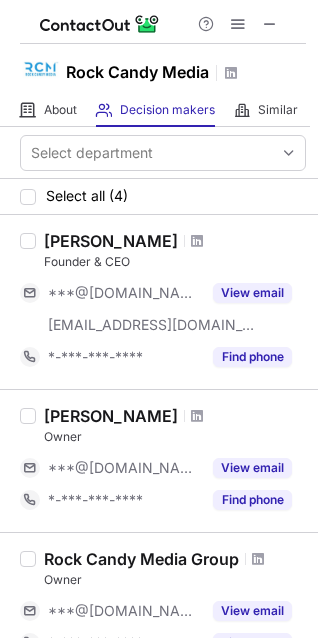 click at bounding box center [197, 241] 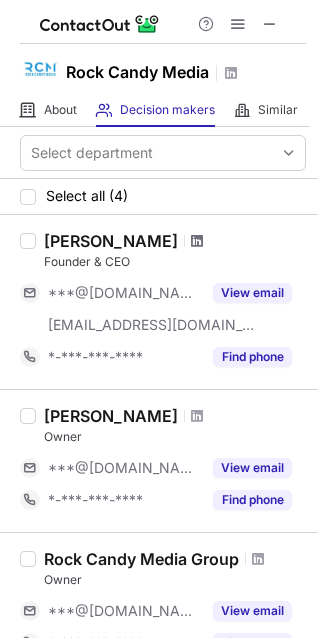 click at bounding box center [197, 241] 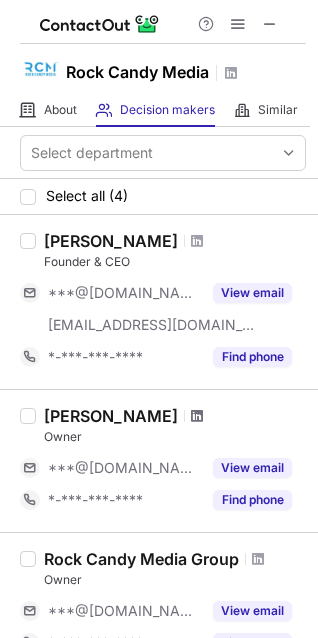 click at bounding box center (197, 416) 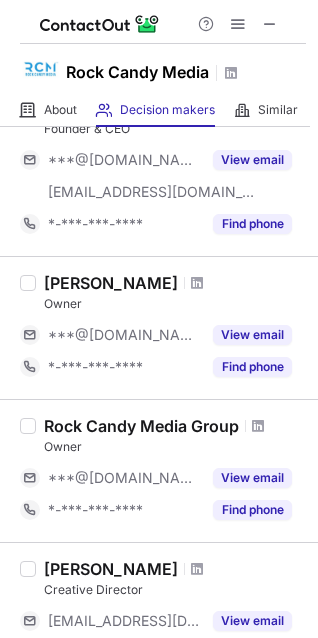 scroll, scrollTop: 267, scrollLeft: 0, axis: vertical 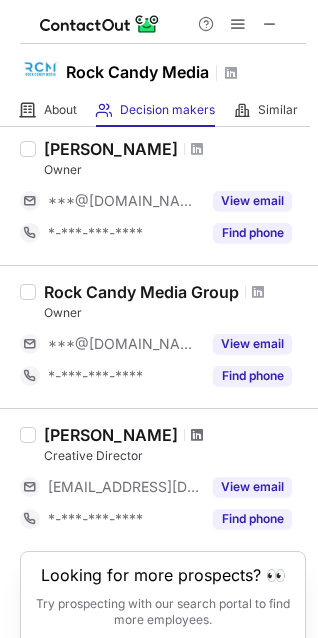 click at bounding box center [197, 435] 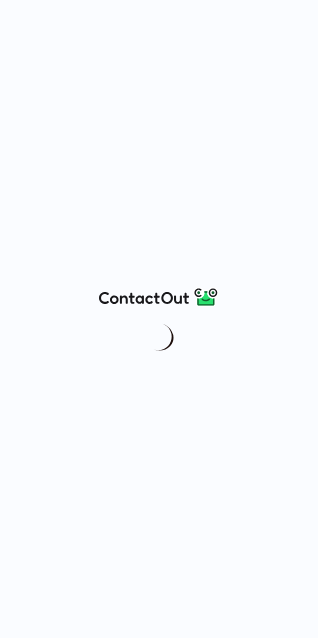 scroll, scrollTop: 0, scrollLeft: 0, axis: both 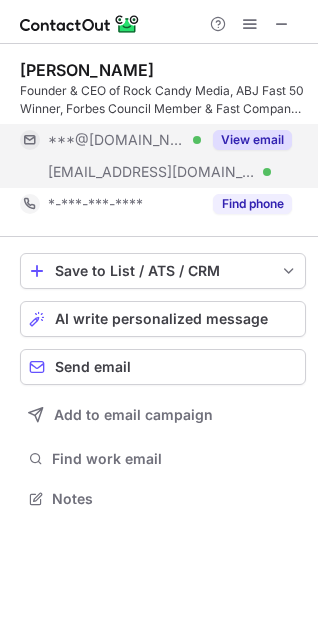 click on "View email" at bounding box center (252, 140) 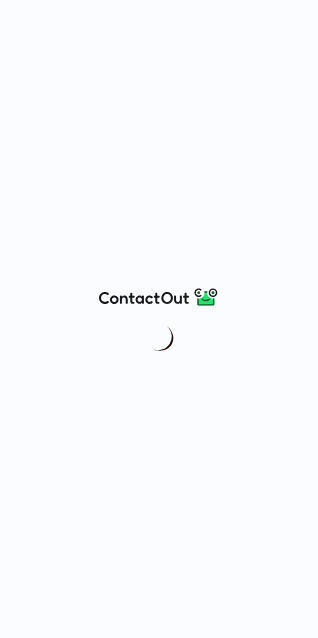 scroll, scrollTop: 0, scrollLeft: 0, axis: both 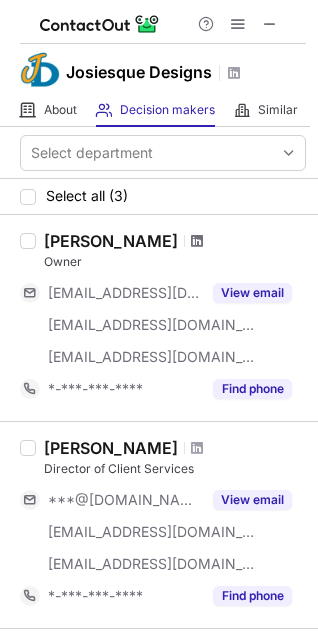 click at bounding box center [197, 241] 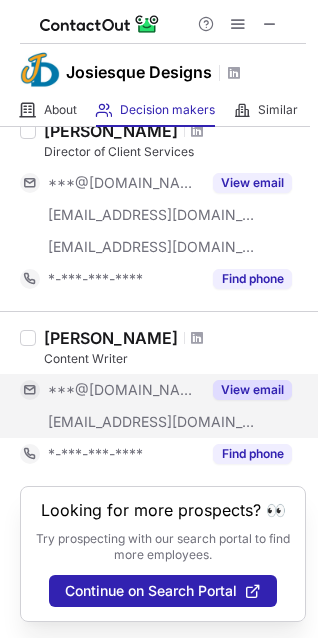 scroll, scrollTop: 336, scrollLeft: 0, axis: vertical 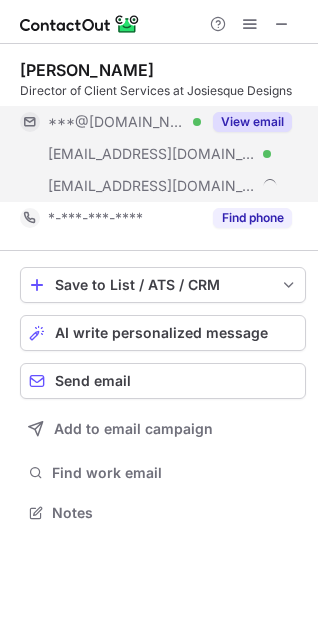 click on "View email" at bounding box center (252, 122) 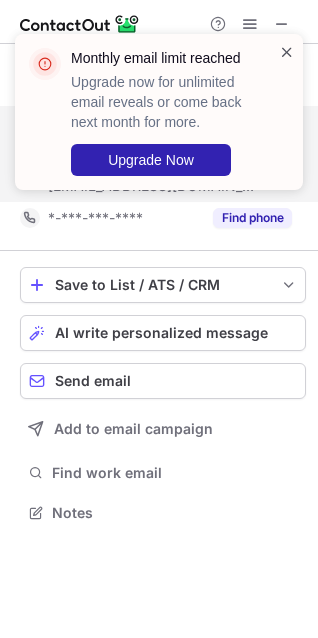 click at bounding box center (287, 52) 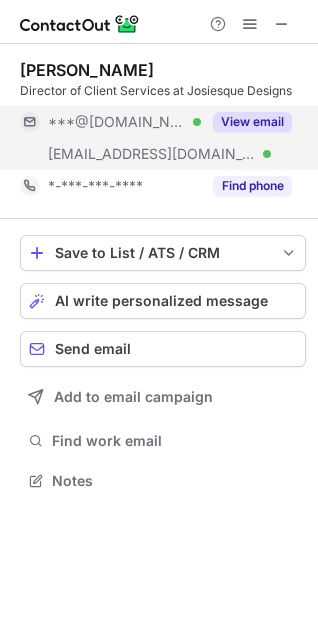 scroll, scrollTop: 467, scrollLeft: 318, axis: both 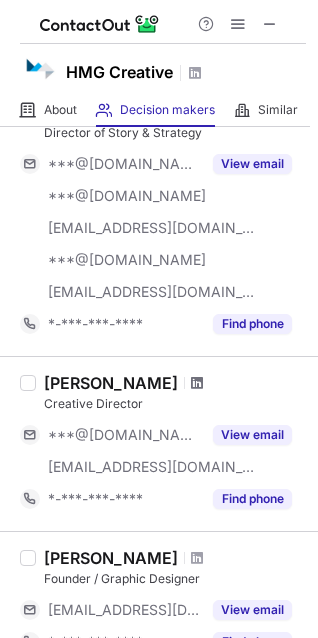 click at bounding box center (197, 383) 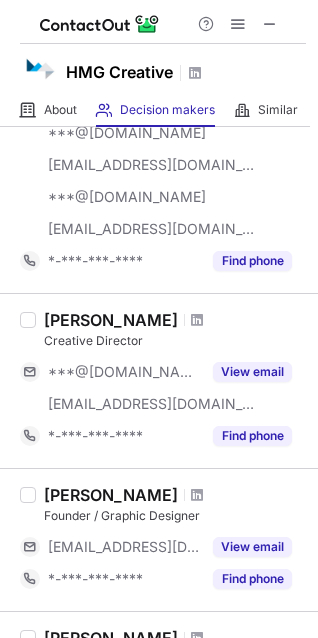 scroll, scrollTop: 533, scrollLeft: 0, axis: vertical 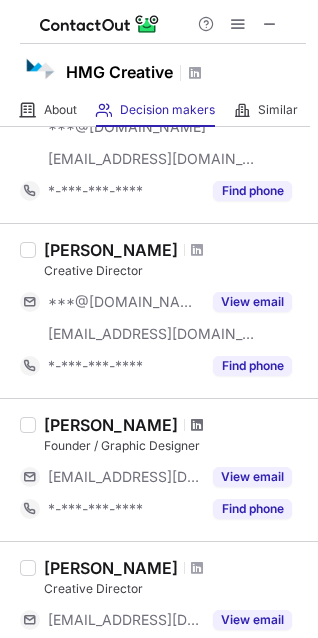 click at bounding box center (197, 425) 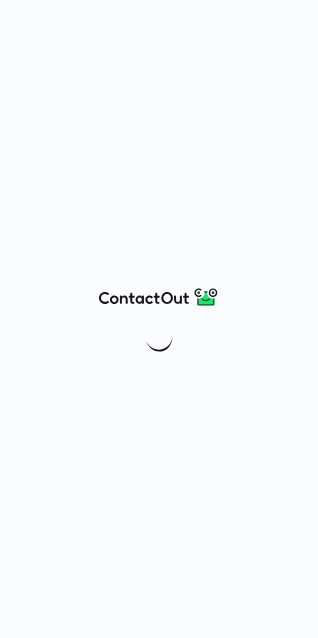 scroll, scrollTop: 0, scrollLeft: 0, axis: both 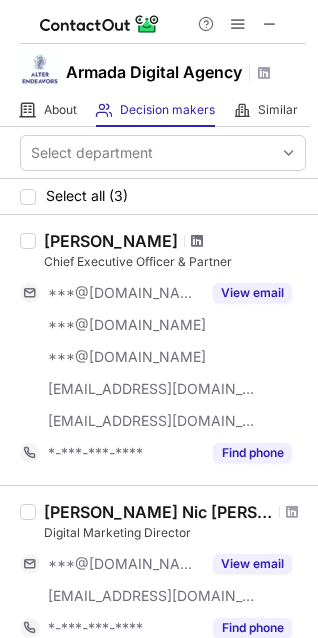 click at bounding box center (197, 241) 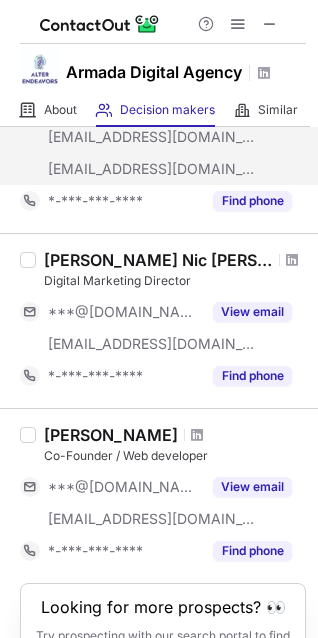 scroll, scrollTop: 267, scrollLeft: 0, axis: vertical 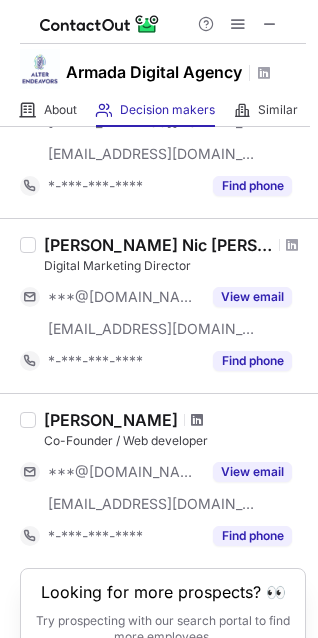 click at bounding box center [197, 420] 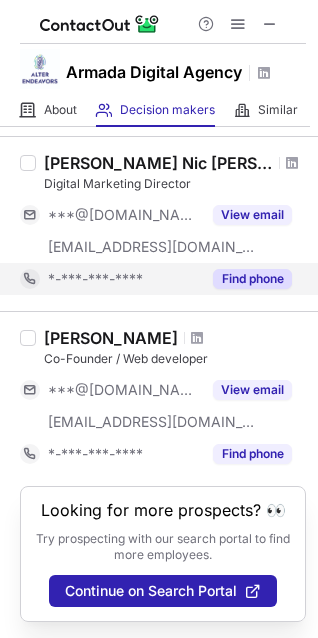 scroll, scrollTop: 368, scrollLeft: 0, axis: vertical 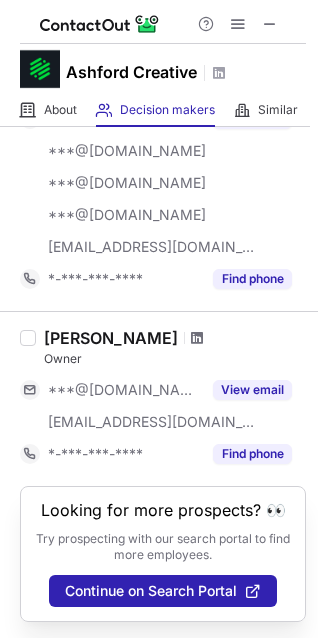 click at bounding box center (197, 338) 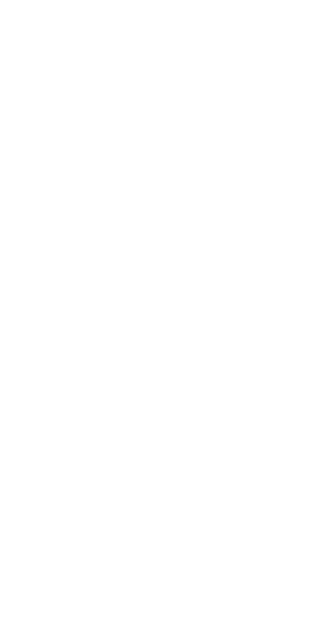 scroll, scrollTop: 0, scrollLeft: 0, axis: both 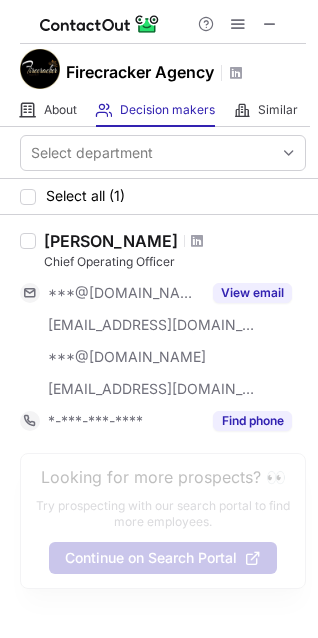 click on "Aaron Knight Chief Operating Officer" at bounding box center (175, 251) 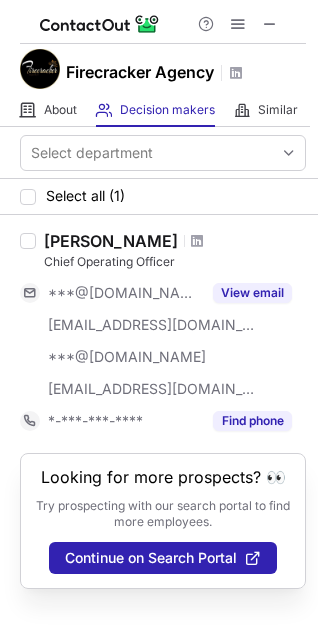 click on "[PERSON_NAME]" at bounding box center [175, 241] 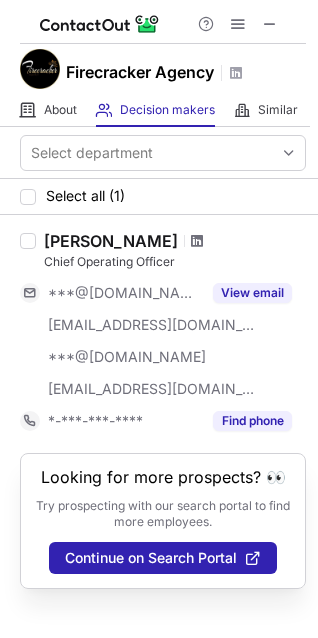 click at bounding box center [197, 241] 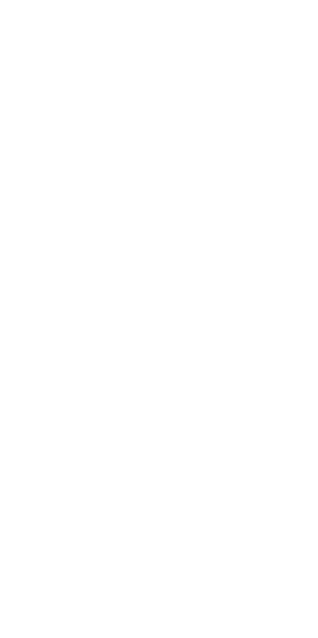 scroll, scrollTop: 0, scrollLeft: 0, axis: both 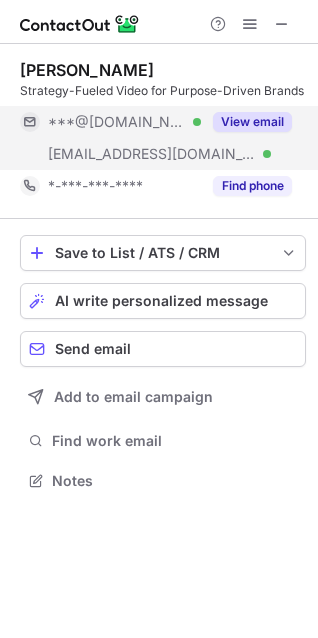 click on "View email" at bounding box center (252, 122) 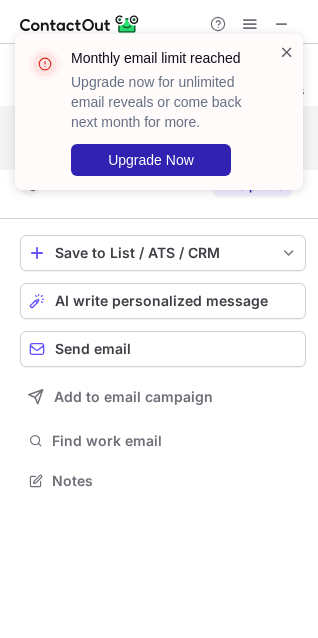 click at bounding box center [287, 52] 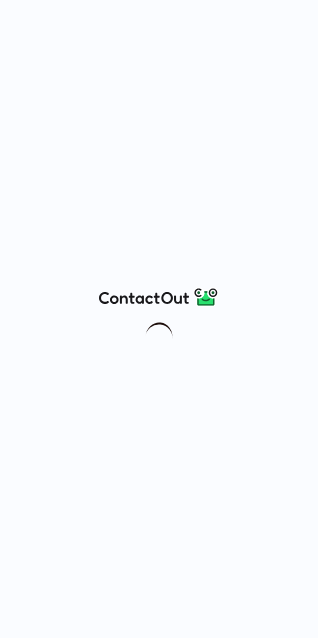 scroll, scrollTop: 0, scrollLeft: 0, axis: both 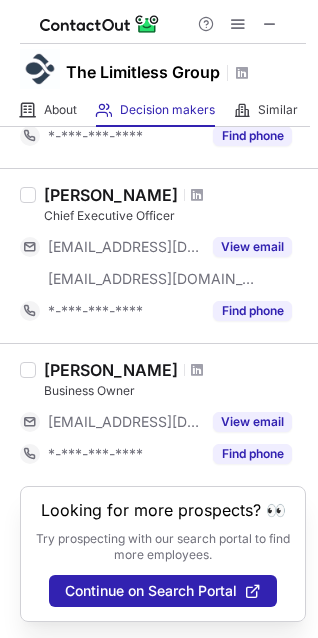 click at bounding box center (197, 370) 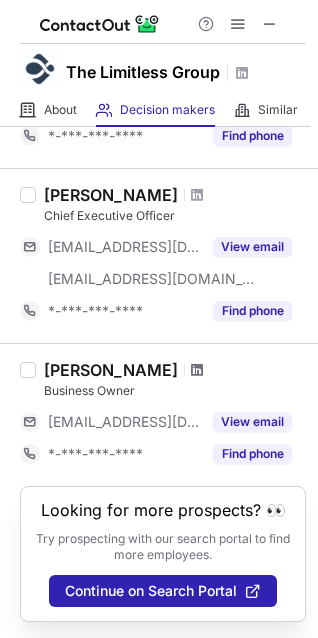 click at bounding box center [197, 370] 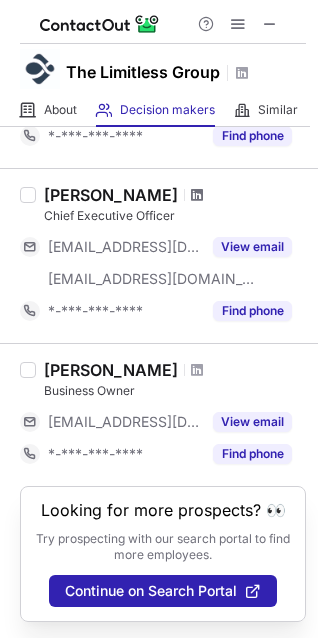 click at bounding box center (197, 195) 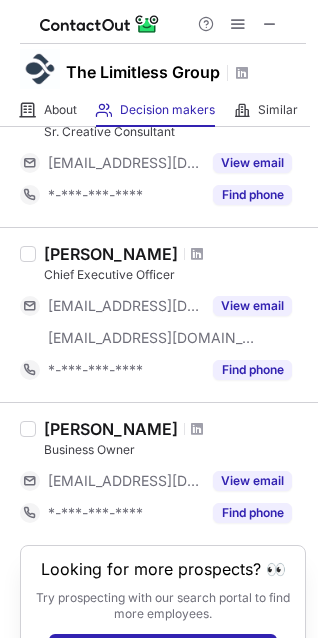 scroll, scrollTop: 775, scrollLeft: 0, axis: vertical 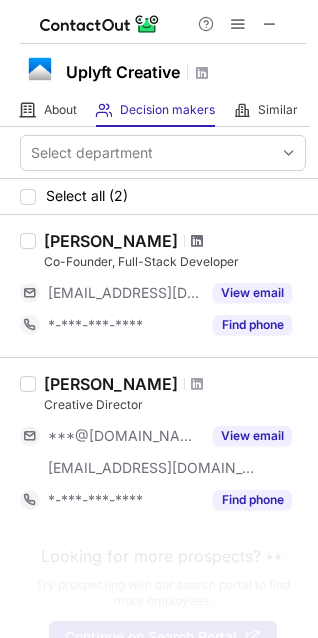 click at bounding box center [197, 241] 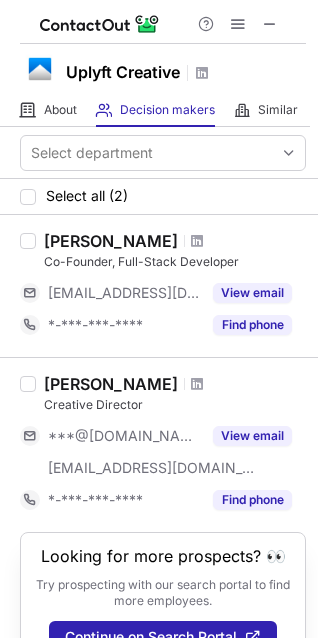 click at bounding box center (197, 384) 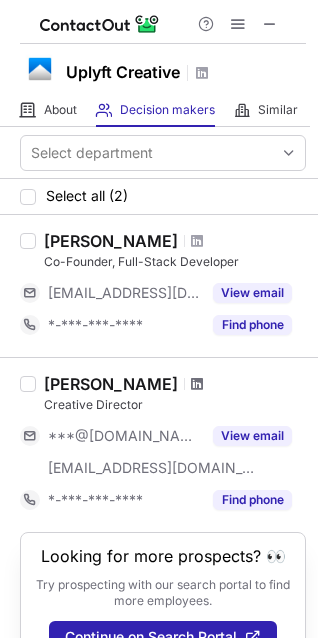 click at bounding box center (197, 384) 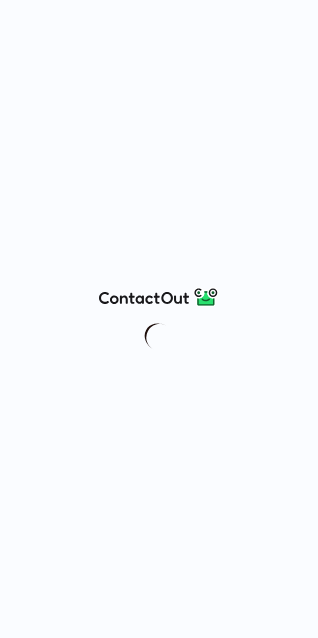 scroll, scrollTop: 0, scrollLeft: 0, axis: both 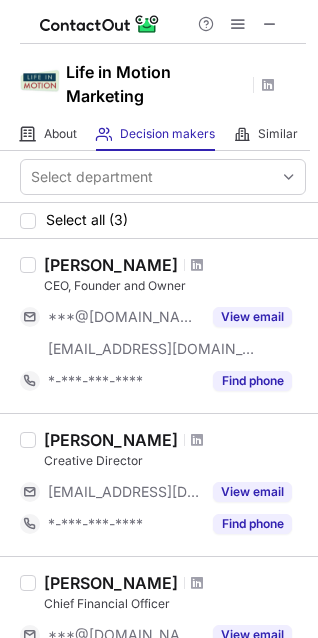 click at bounding box center [197, 265] 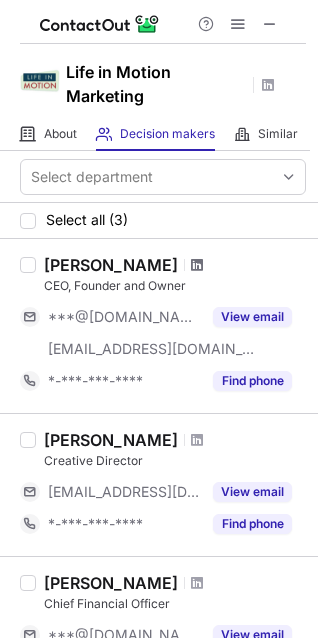 click at bounding box center [197, 265] 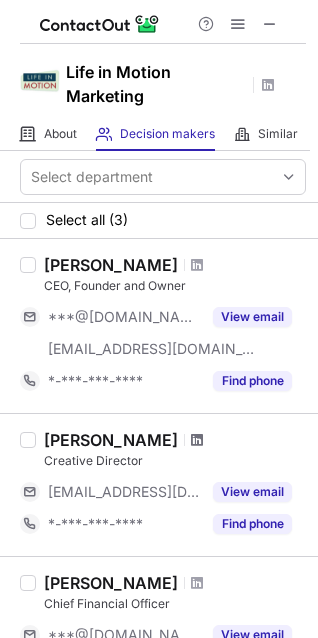 click at bounding box center [197, 440] 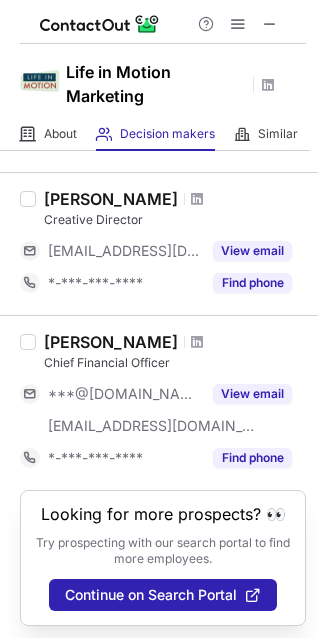 scroll, scrollTop: 264, scrollLeft: 0, axis: vertical 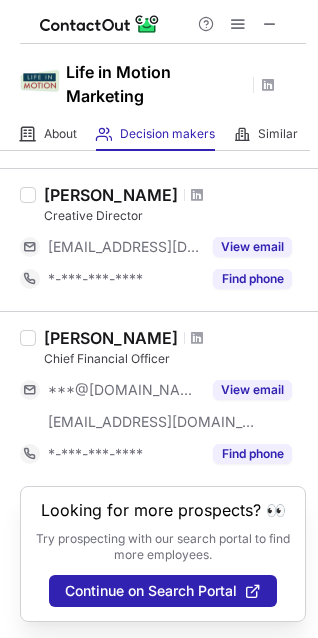 click at bounding box center [197, 338] 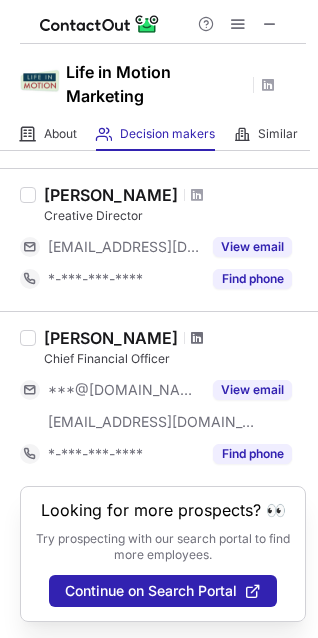 click at bounding box center [197, 338] 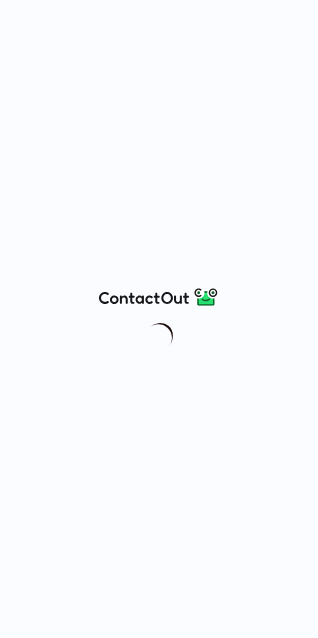 scroll, scrollTop: 0, scrollLeft: 0, axis: both 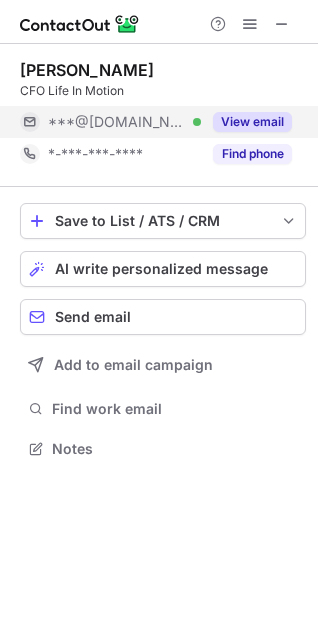 click on "View email" at bounding box center [252, 122] 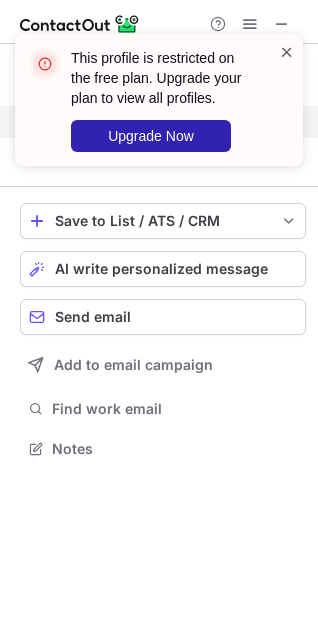 click at bounding box center [287, 52] 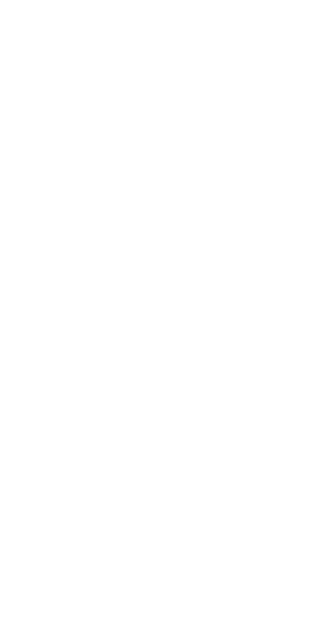 scroll, scrollTop: 0, scrollLeft: 0, axis: both 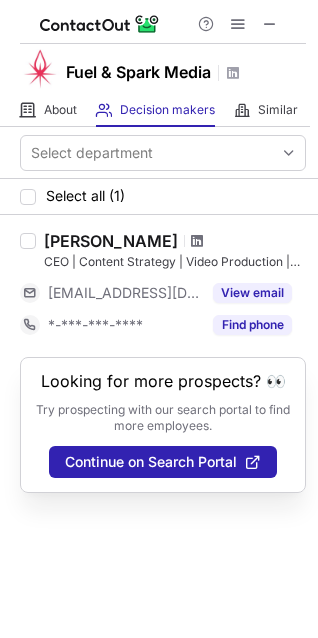 click at bounding box center [197, 241] 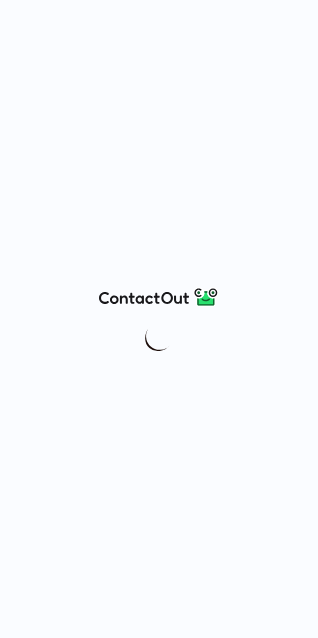scroll, scrollTop: 0, scrollLeft: 0, axis: both 